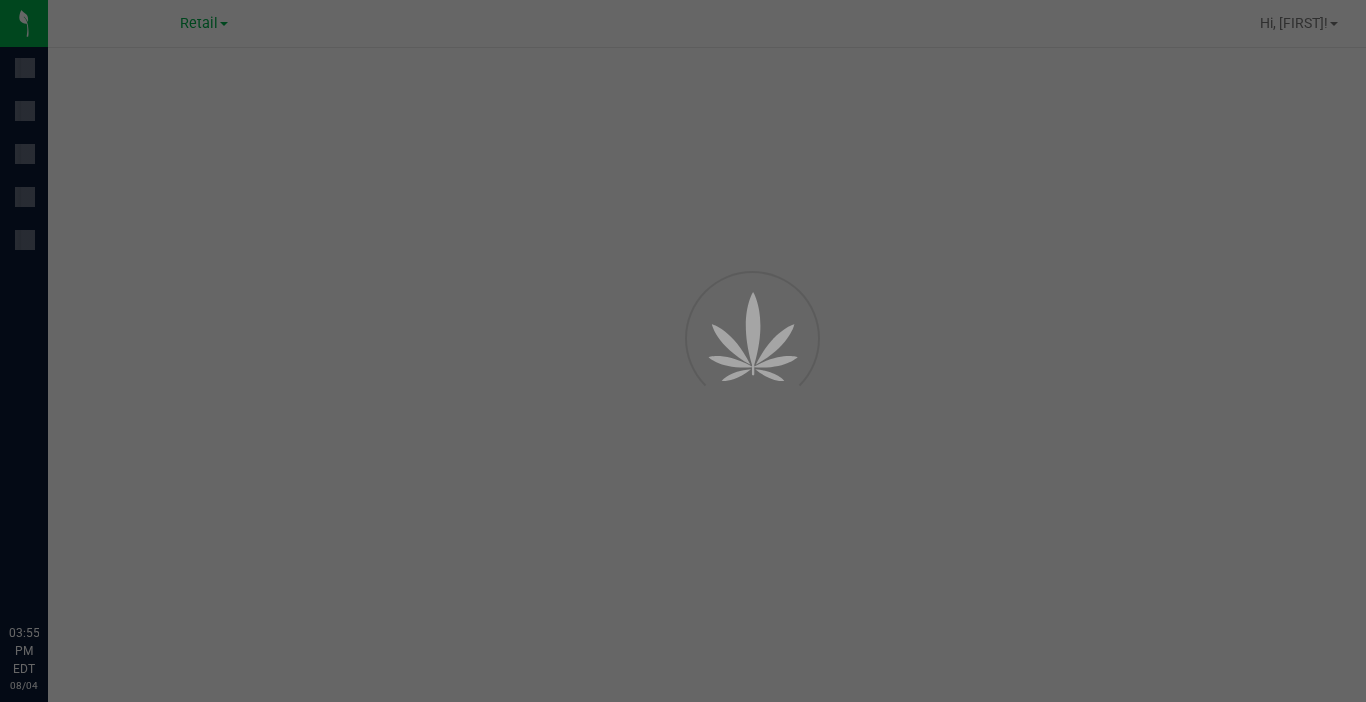 scroll, scrollTop: 0, scrollLeft: 0, axis: both 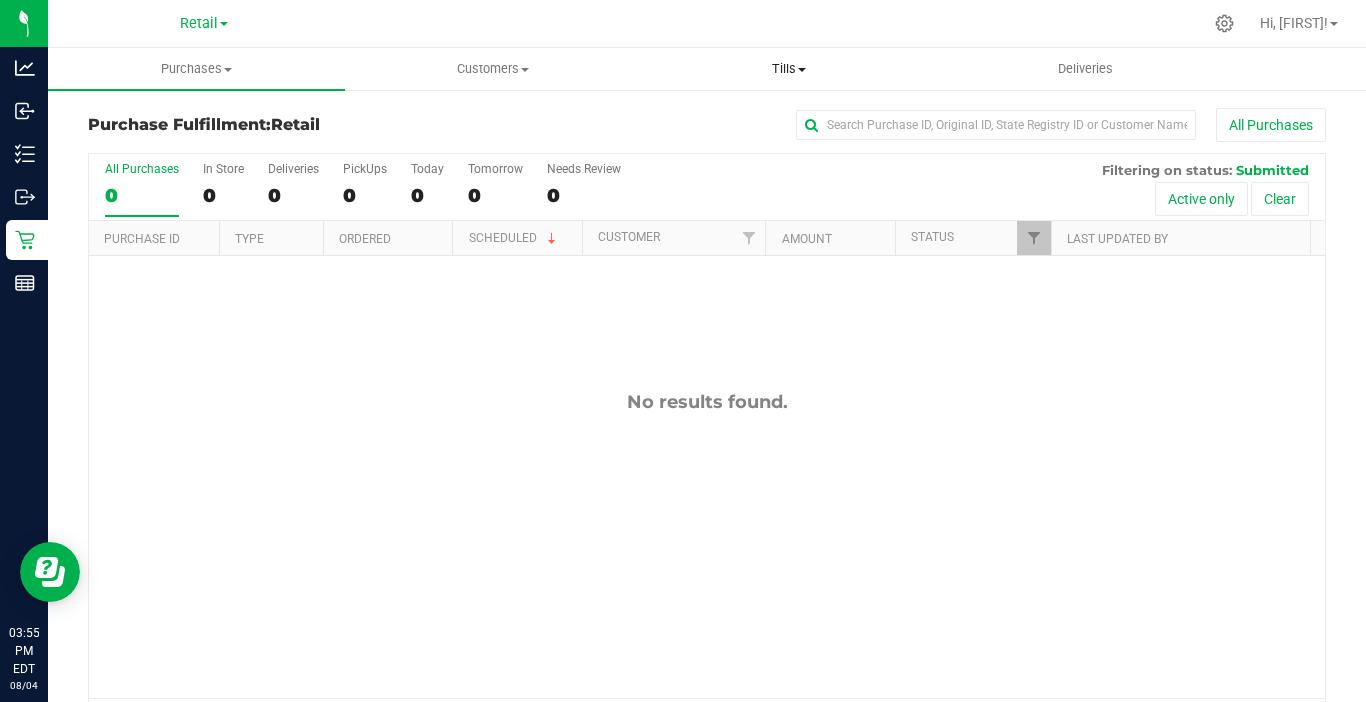 click on "Tills" at bounding box center [789, 69] 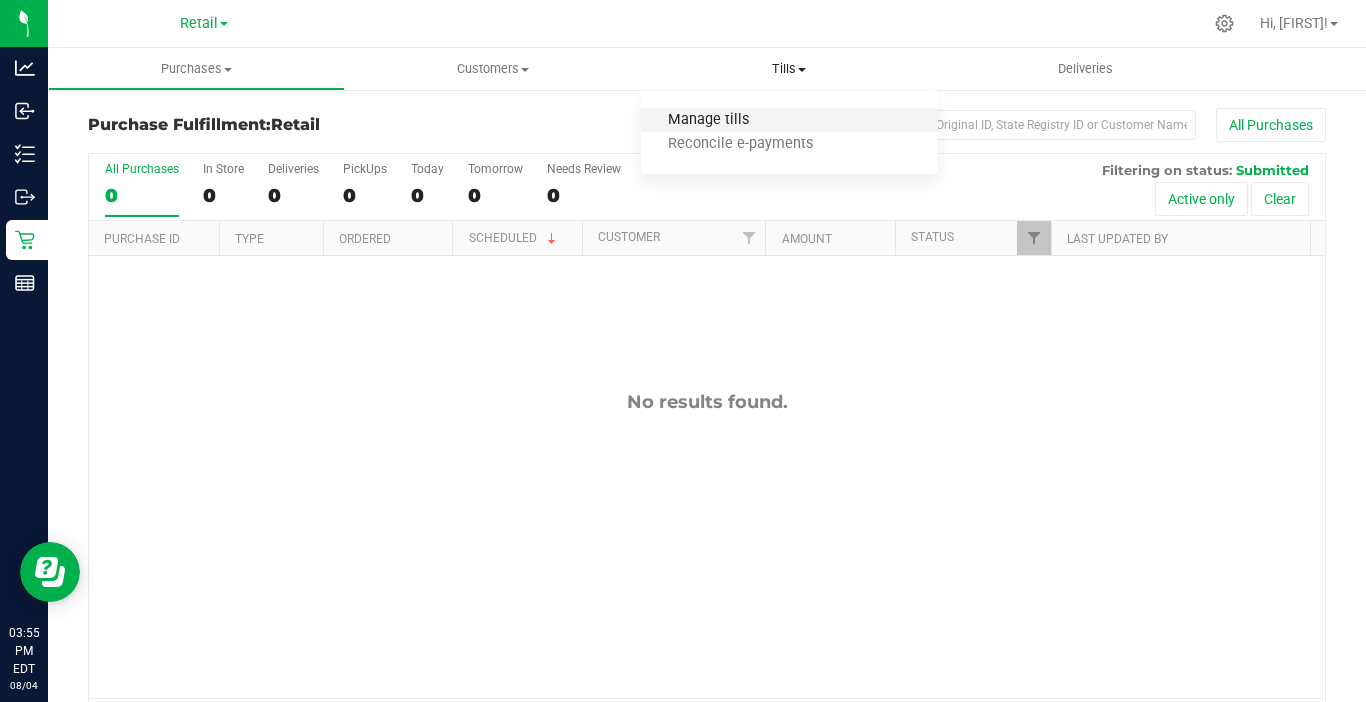 click on "Manage tills" at bounding box center (708, 120) 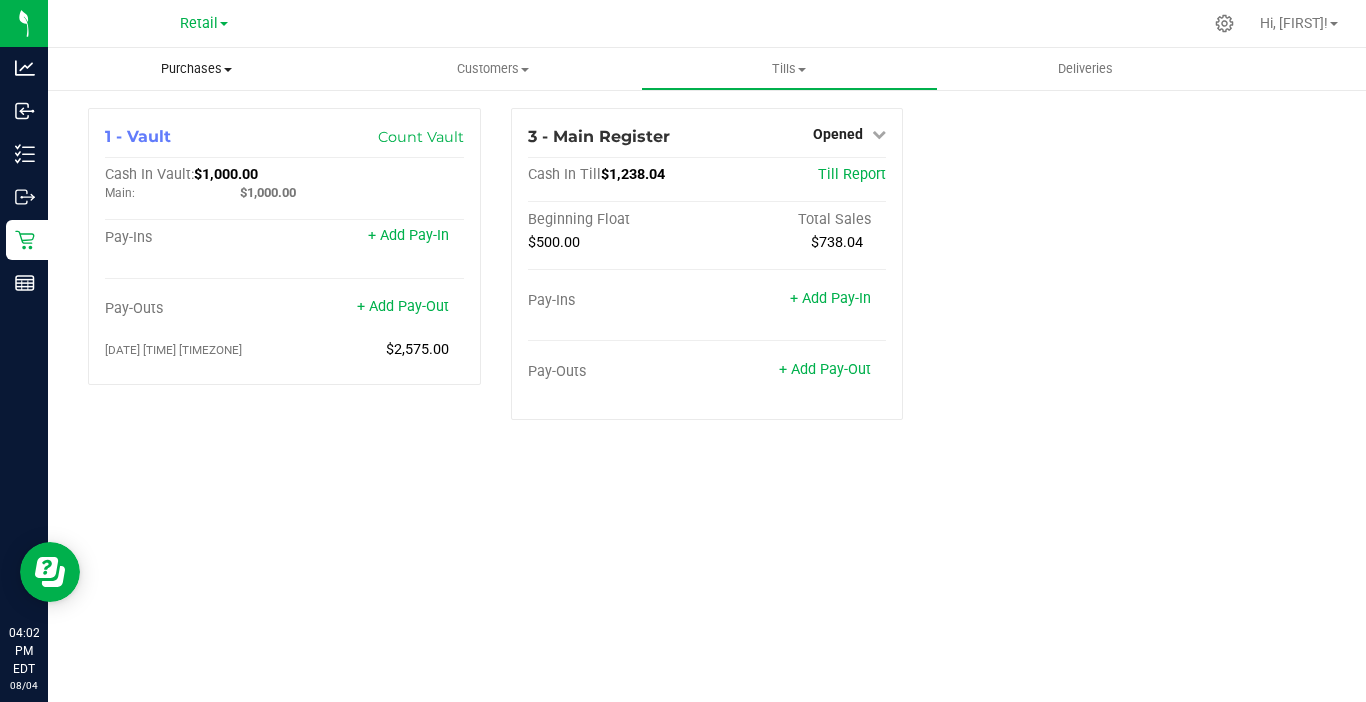 click on "Purchases" at bounding box center [196, 69] 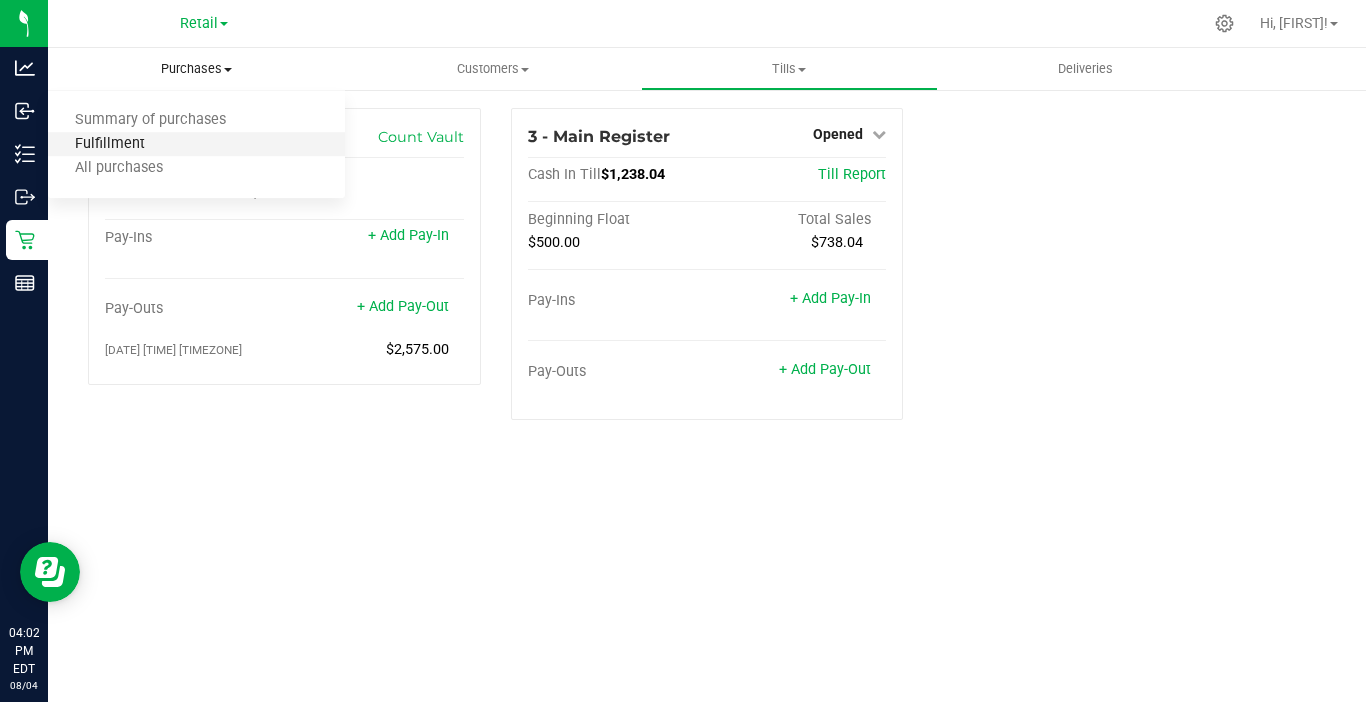 click on "Fulfillment" at bounding box center [110, 144] 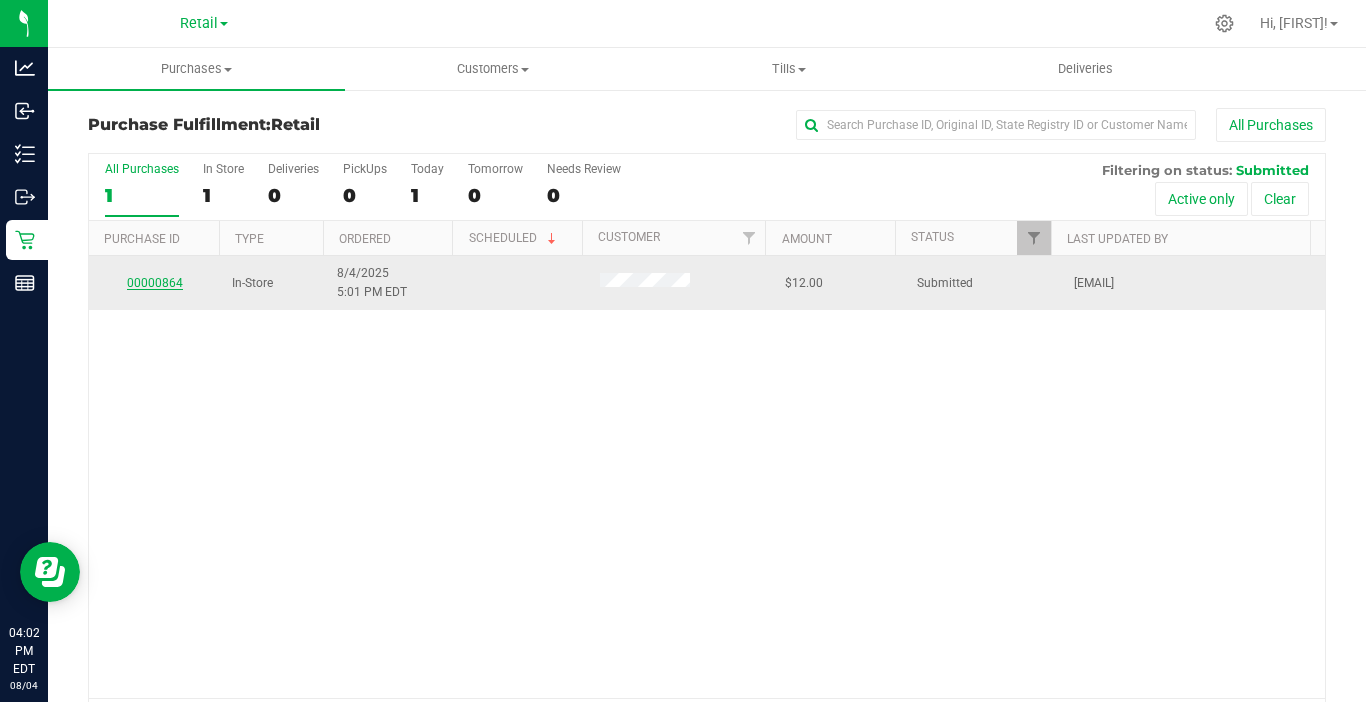 click on "00000864" at bounding box center [155, 283] 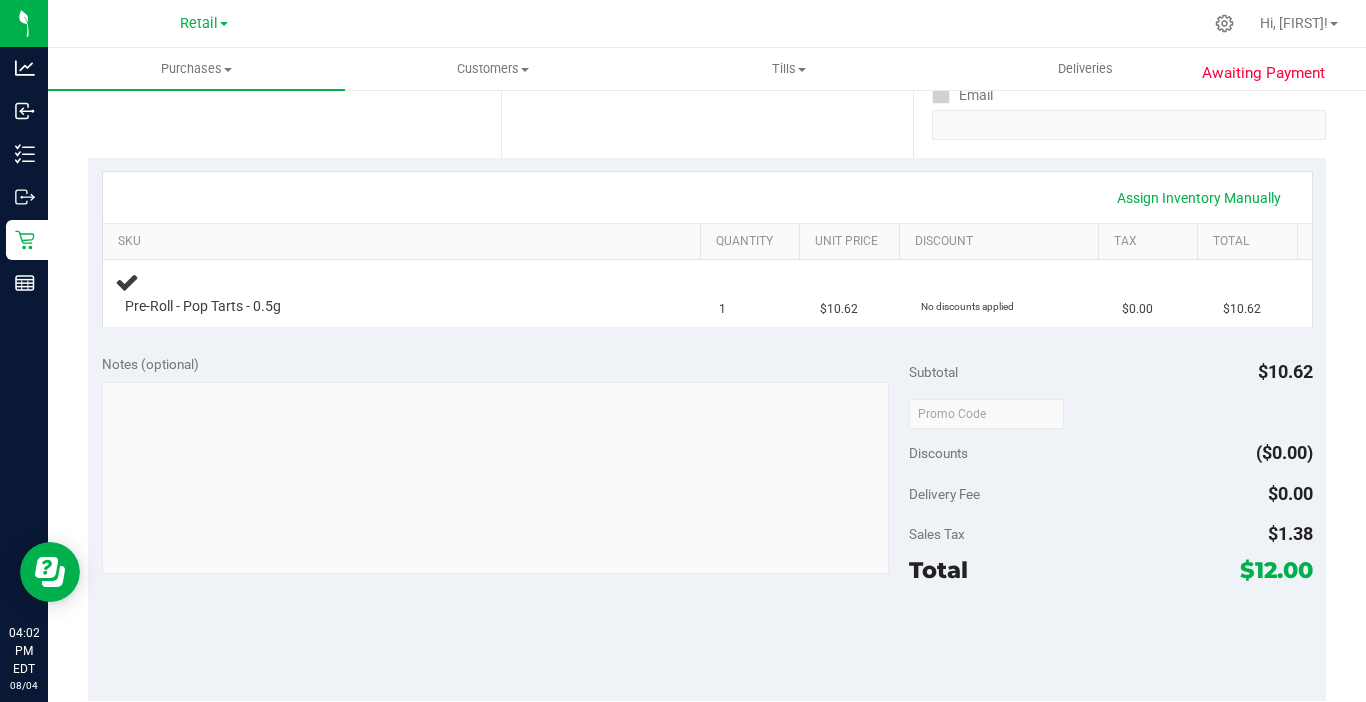 scroll, scrollTop: 400, scrollLeft: 0, axis: vertical 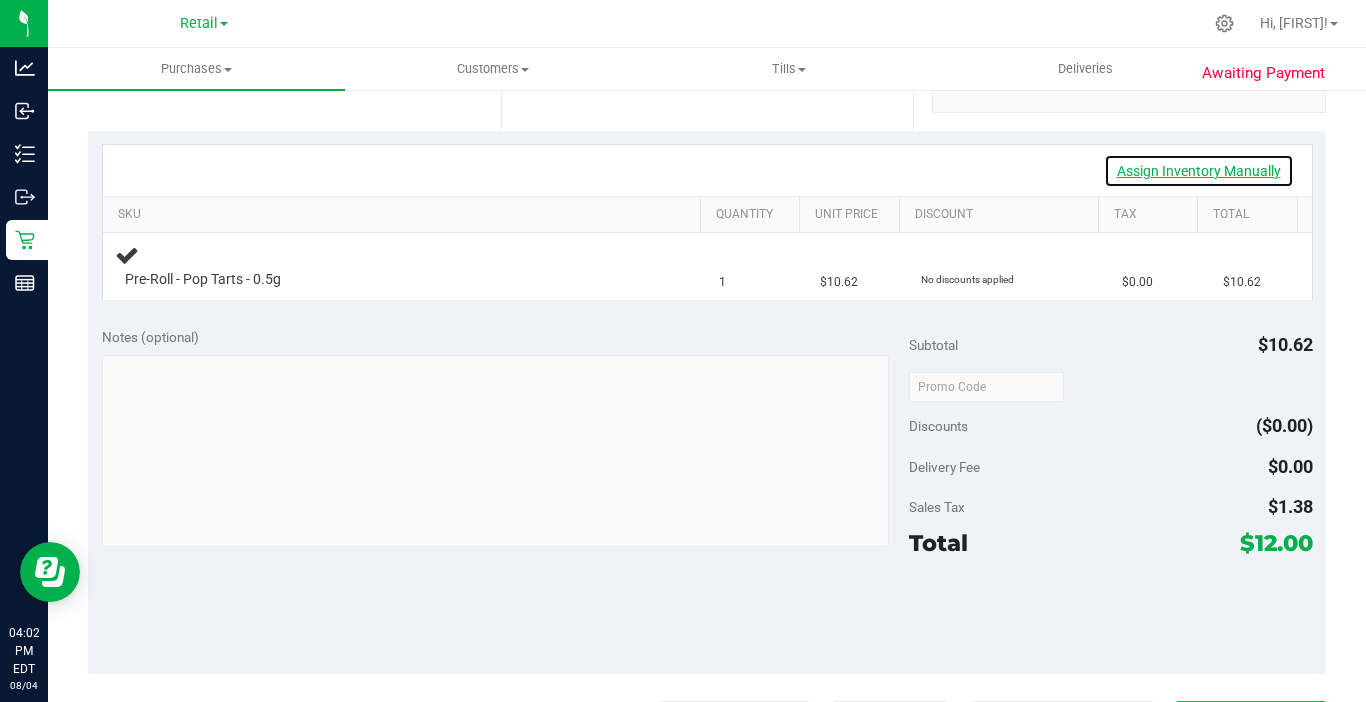 click on "Assign Inventory Manually" at bounding box center (1199, 171) 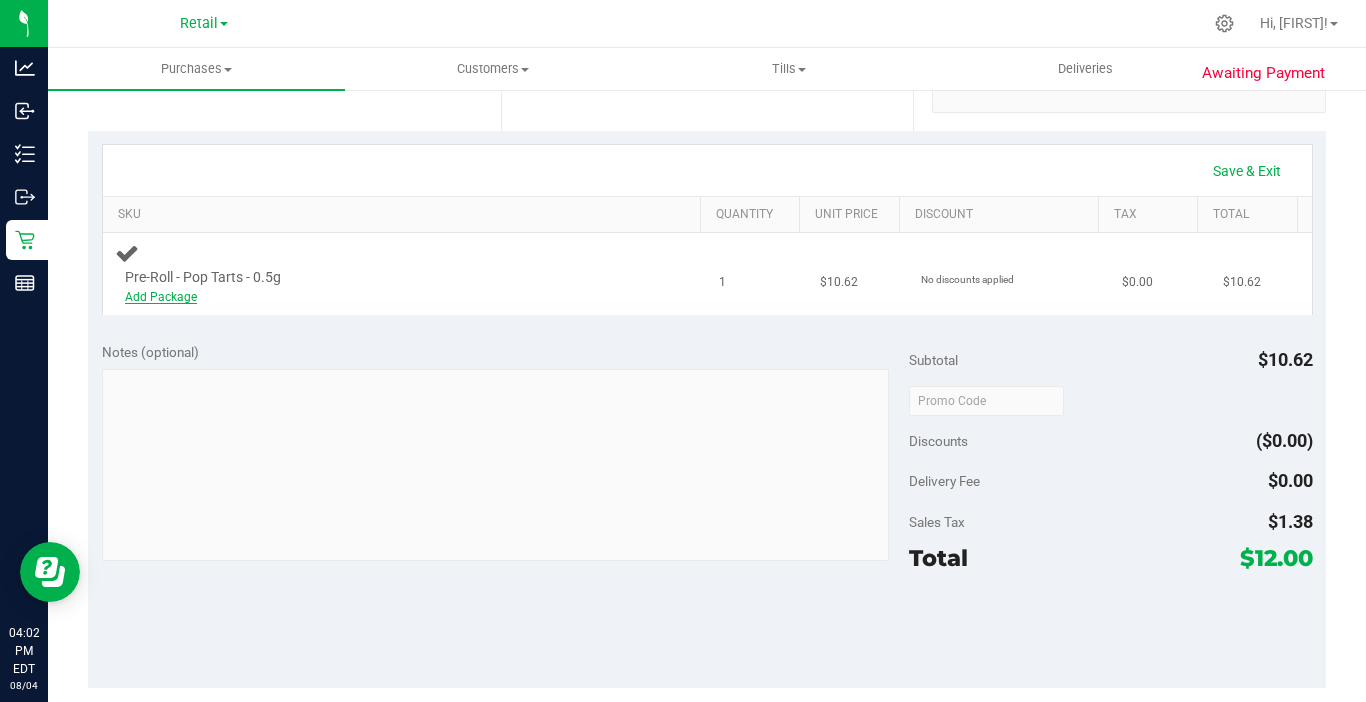 click on "Add Package" at bounding box center (161, 297) 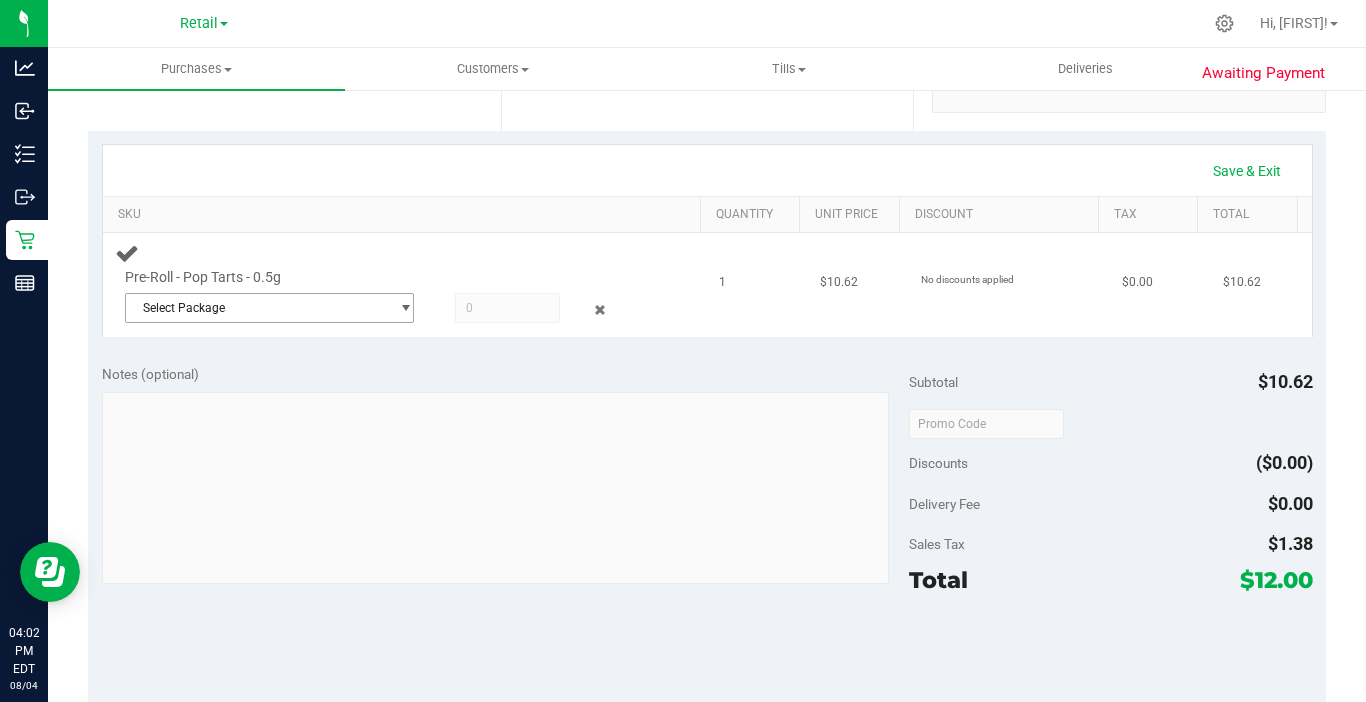 click on "Select Package" at bounding box center (257, 308) 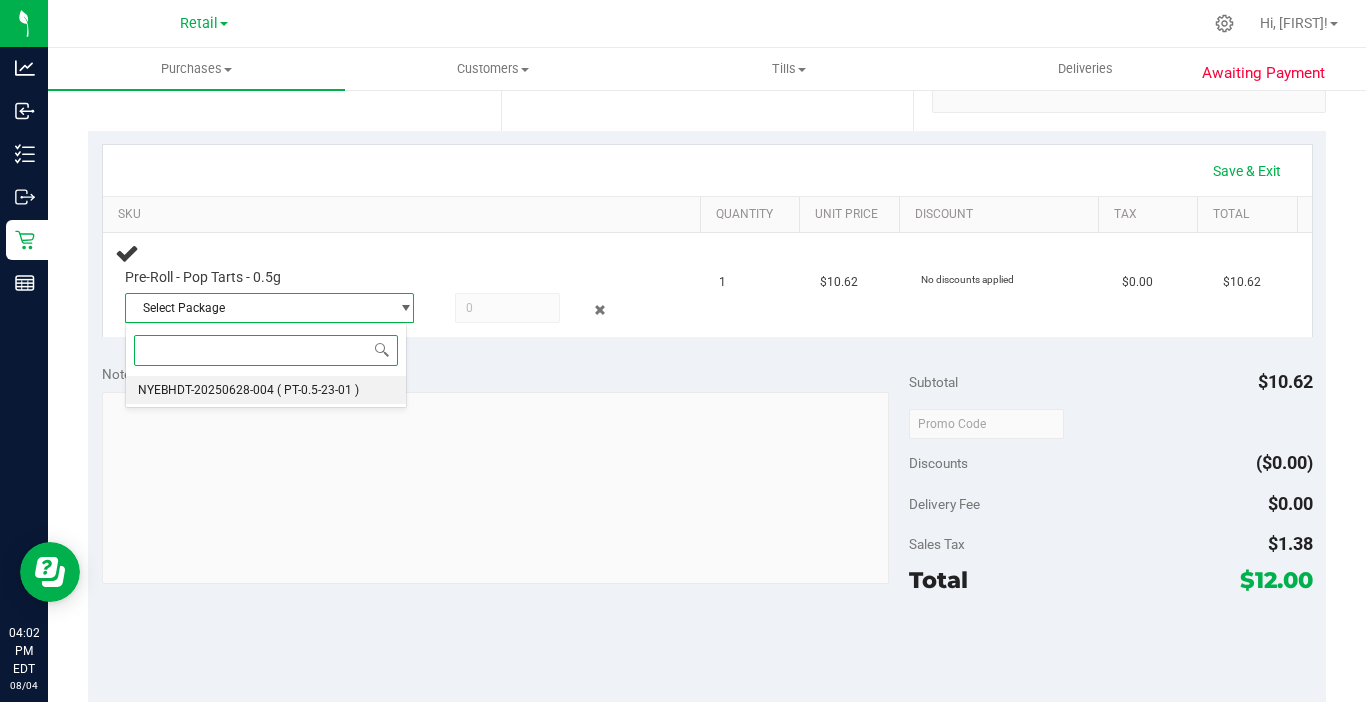 drag, startPoint x: 170, startPoint y: 396, endPoint x: 303, endPoint y: 389, distance: 133.18408 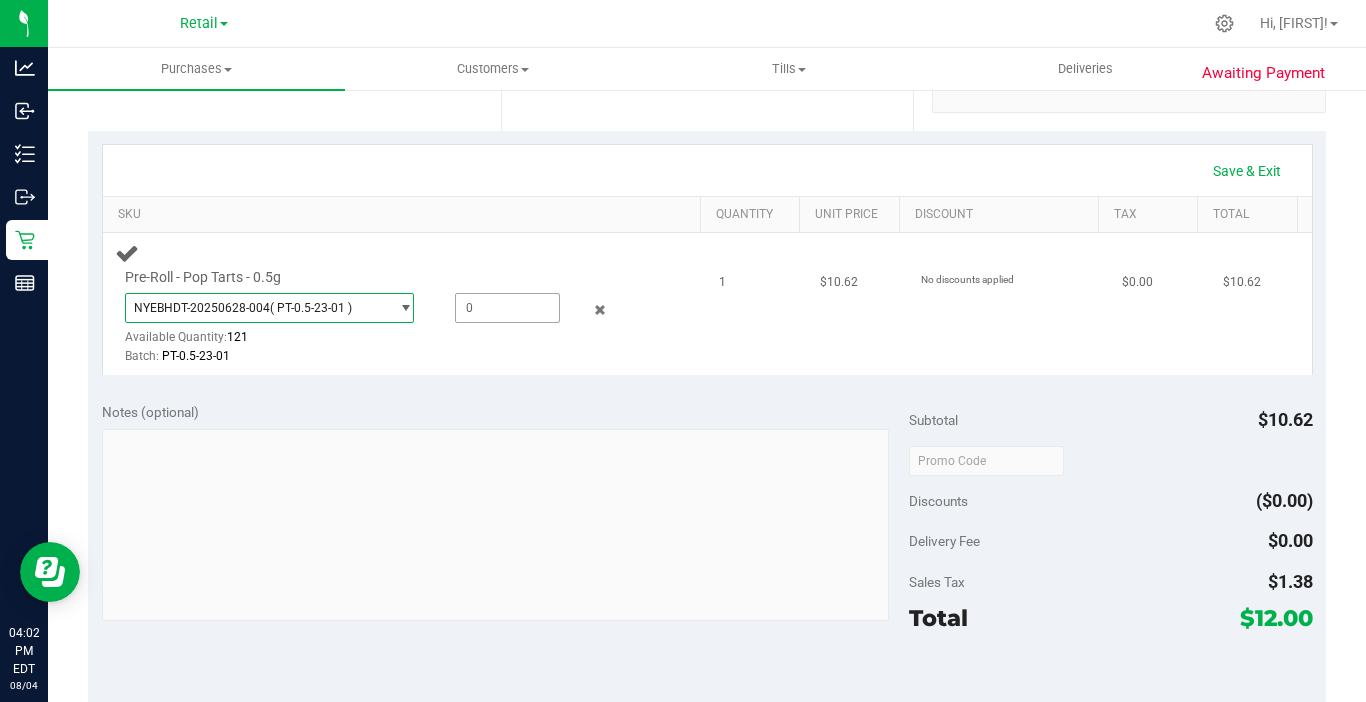 click at bounding box center (507, 308) 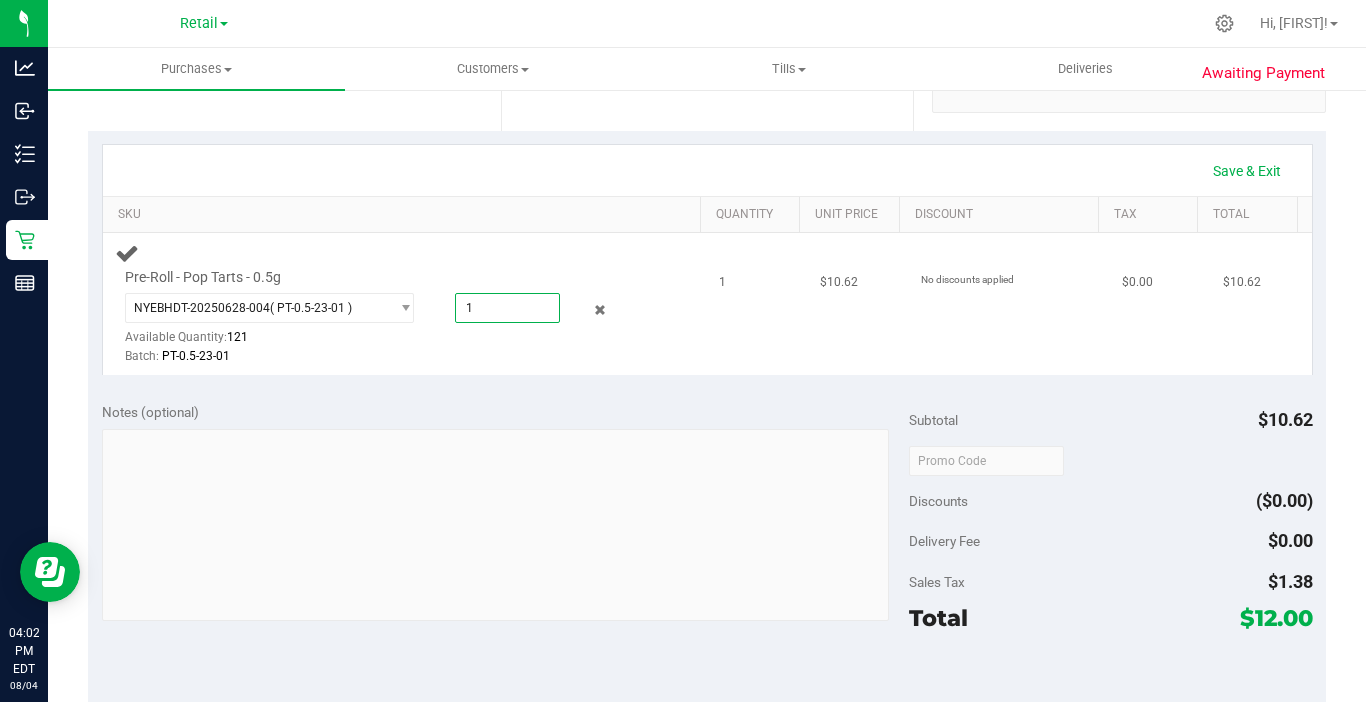 type on "1" 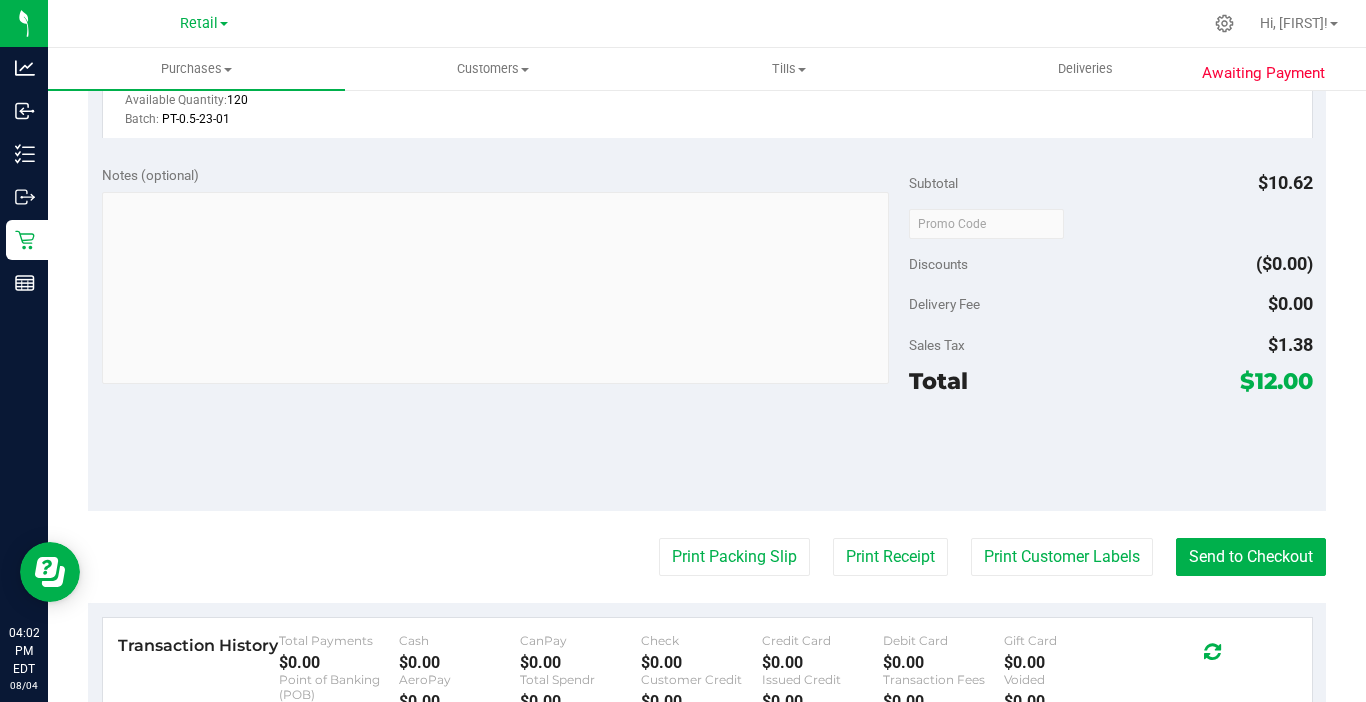 scroll, scrollTop: 700, scrollLeft: 0, axis: vertical 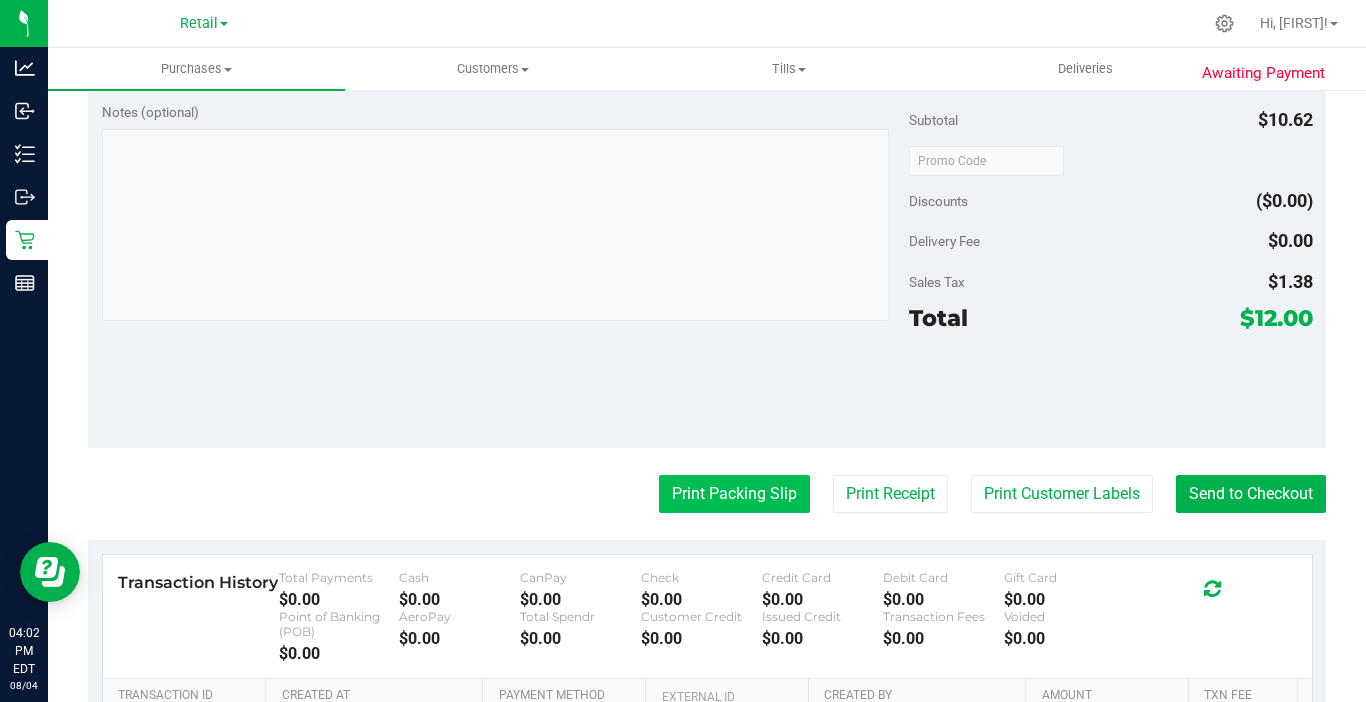 click on "Print Packing Slip" at bounding box center [734, 494] 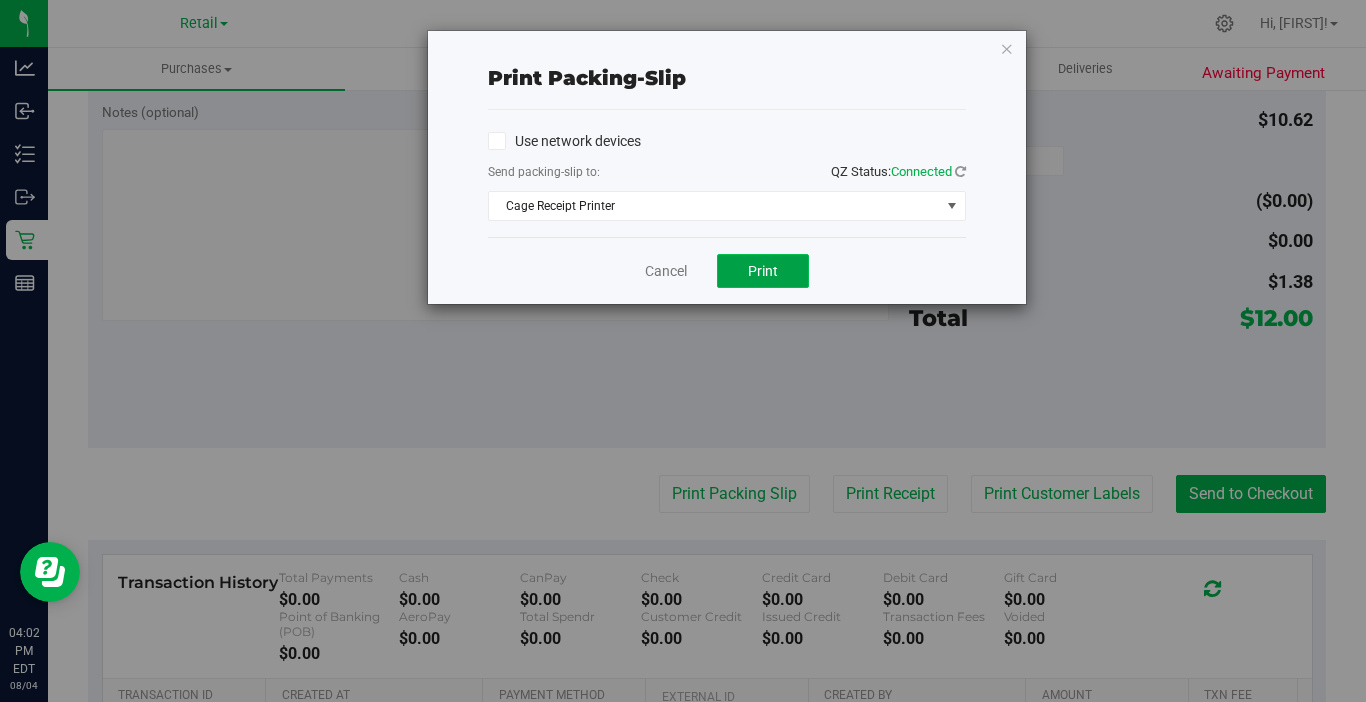 click on "Print" at bounding box center (763, 271) 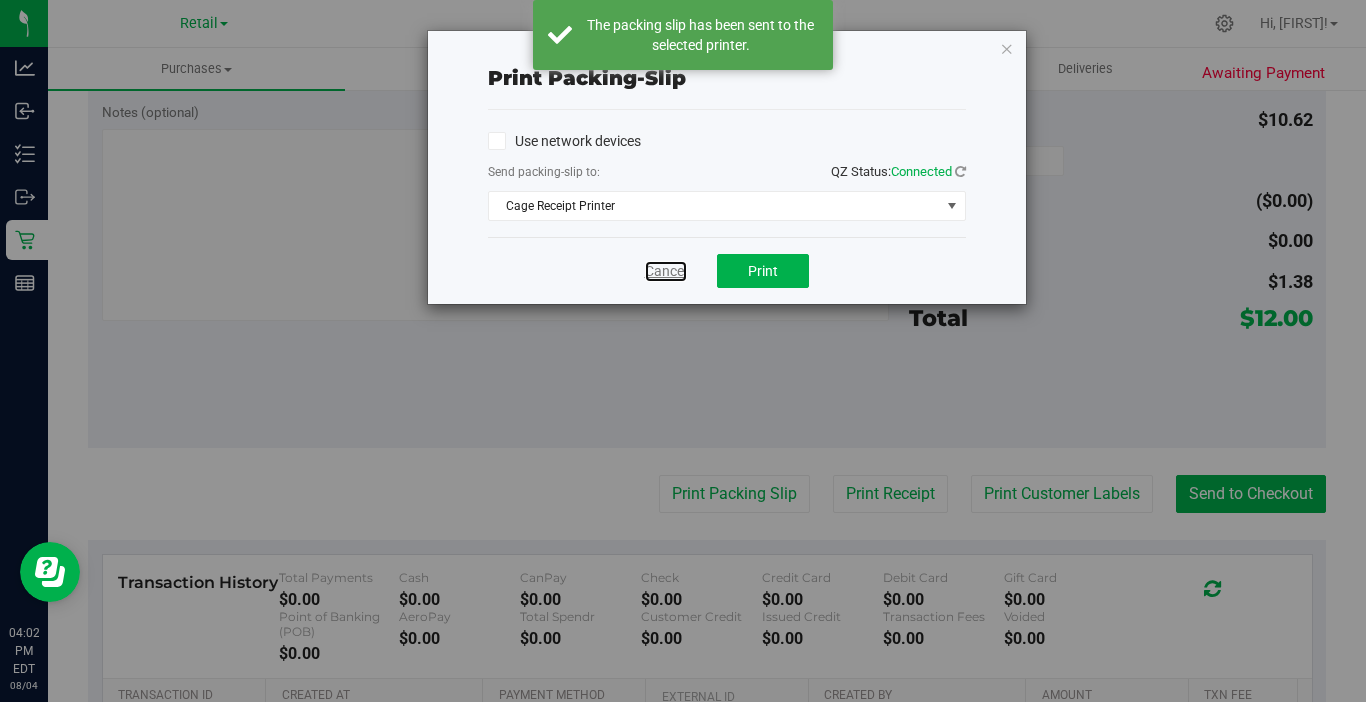 click on "Cancel" at bounding box center [666, 271] 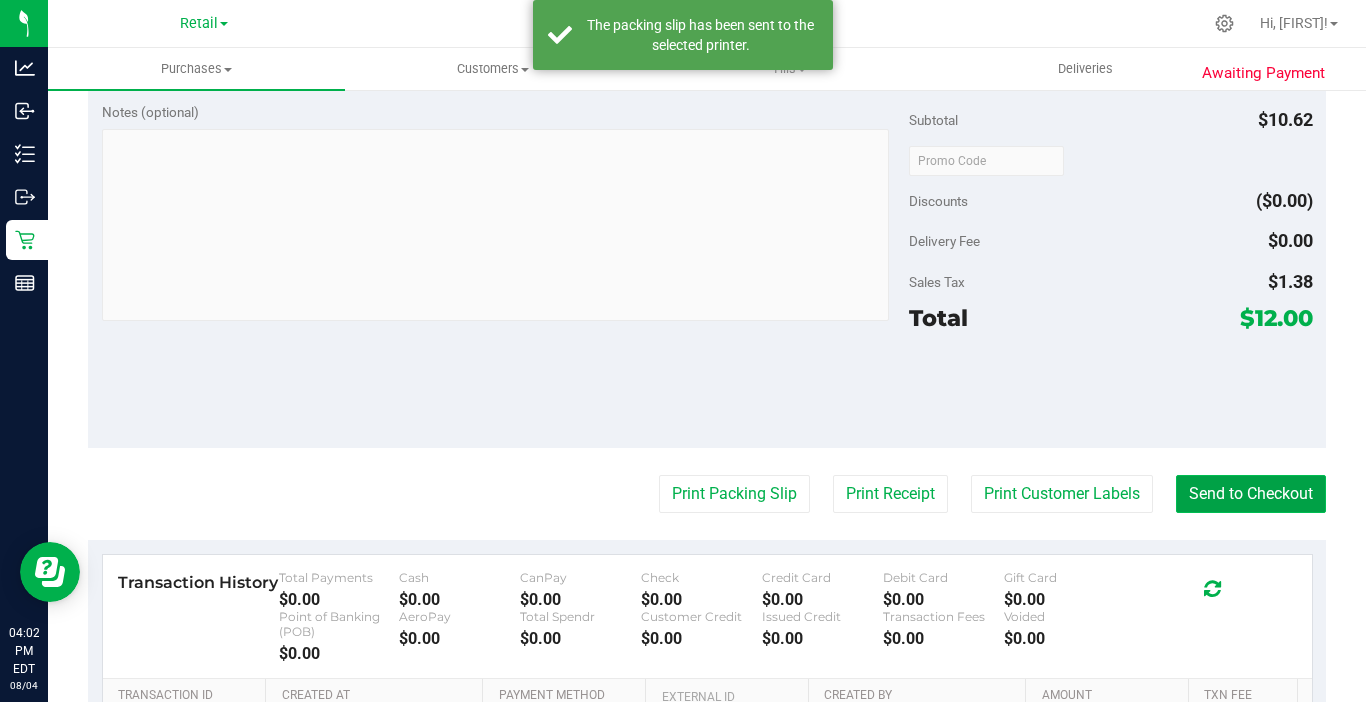 click on "Send to Checkout" at bounding box center (1251, 494) 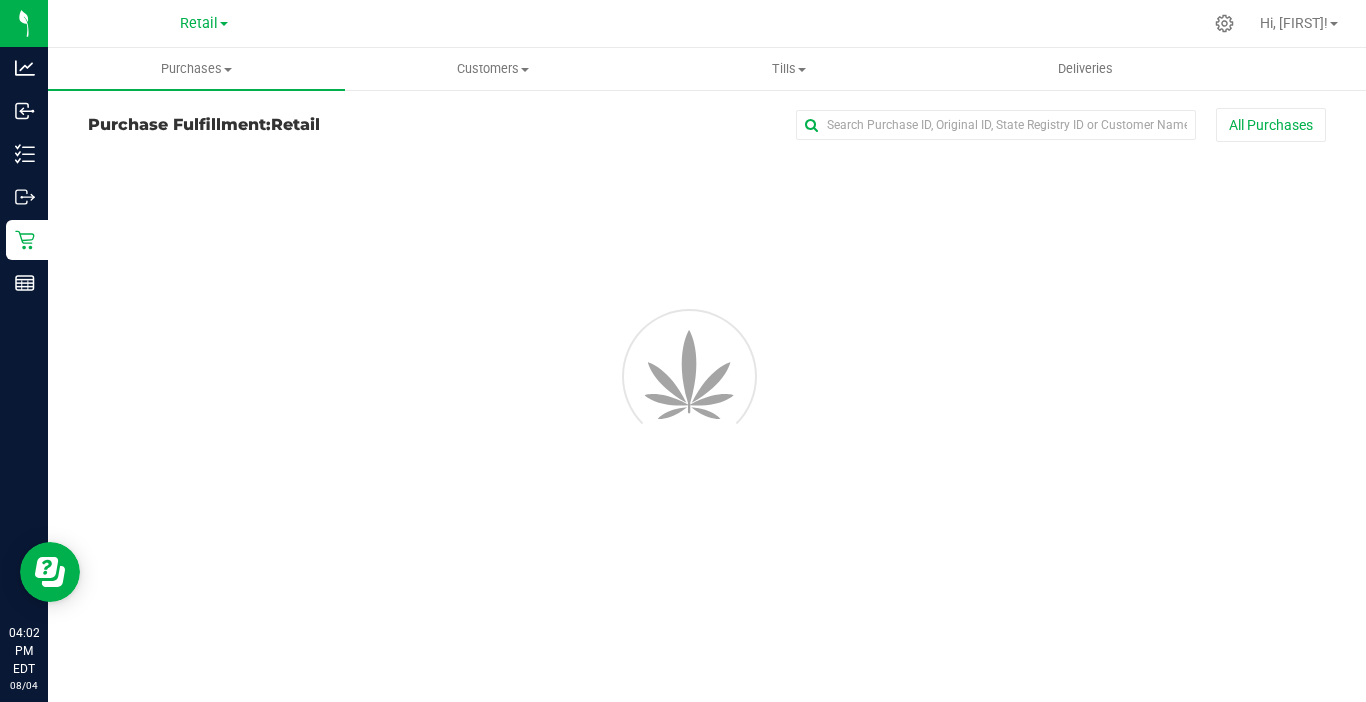 scroll, scrollTop: 0, scrollLeft: 0, axis: both 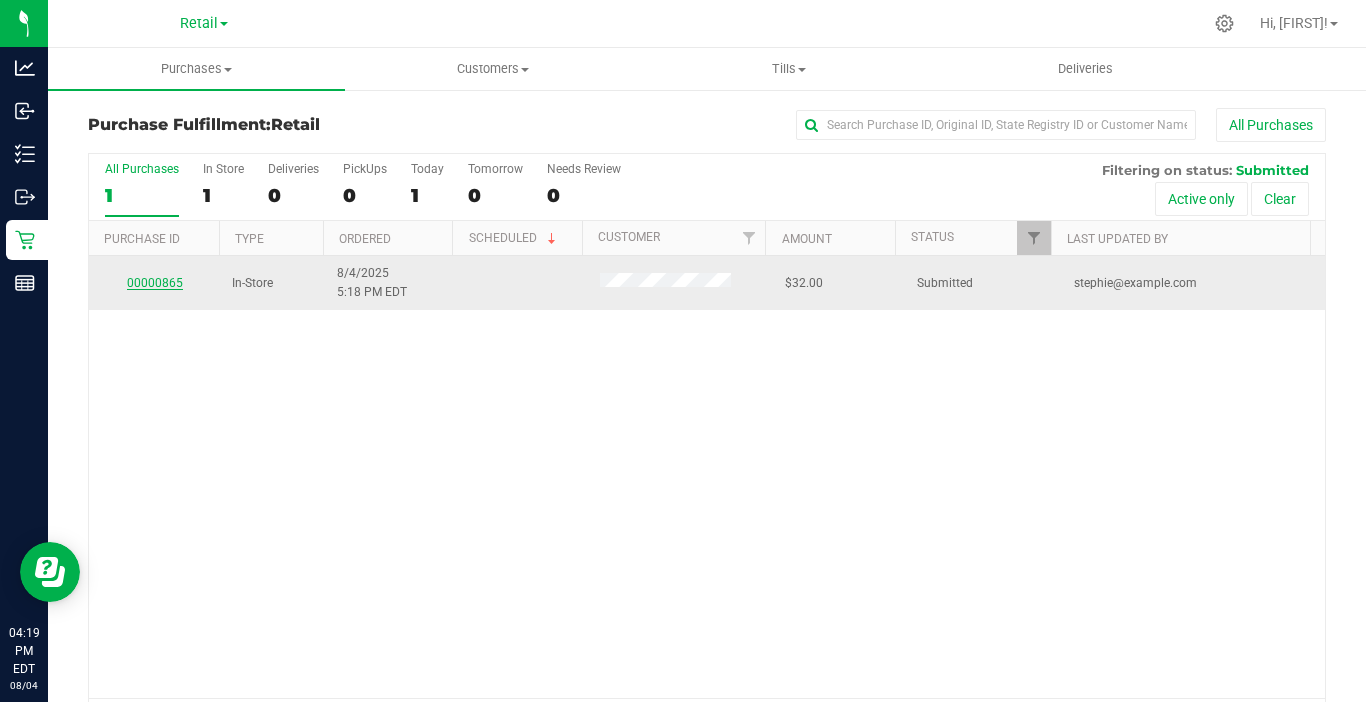 click on "00000865" at bounding box center [155, 283] 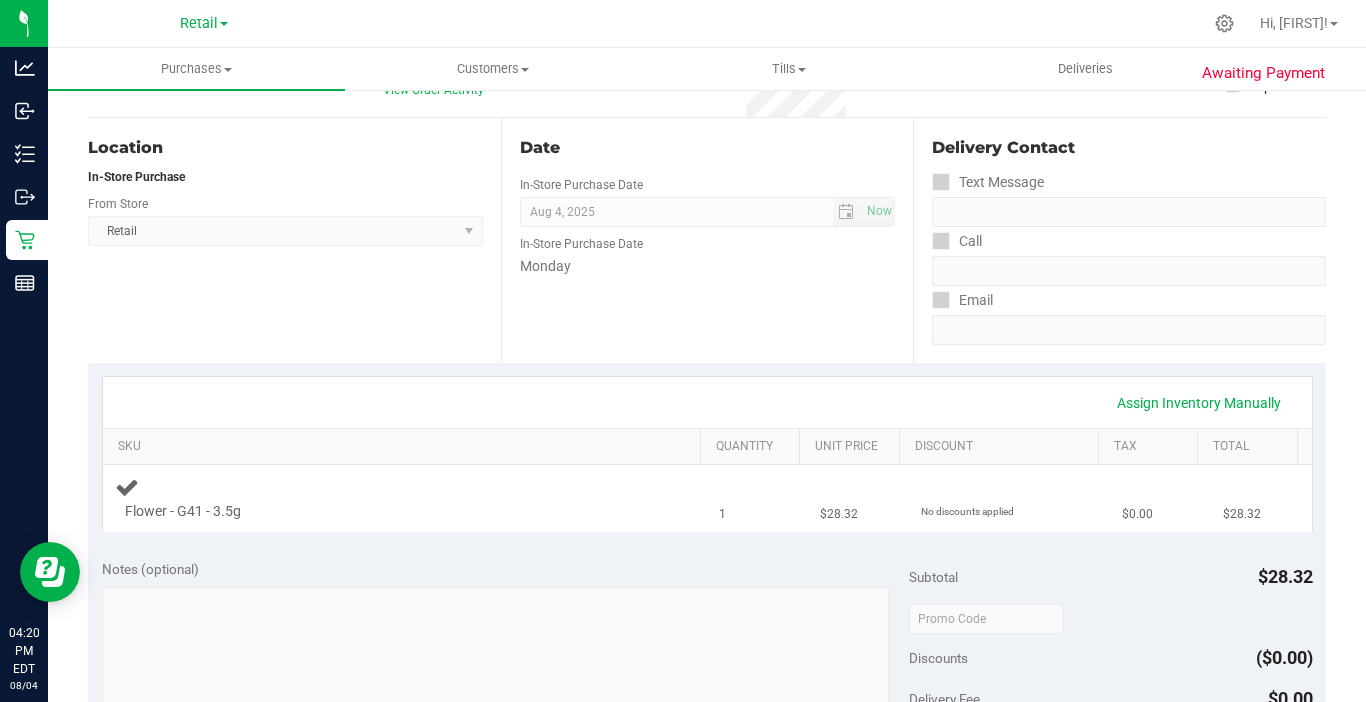 scroll, scrollTop: 200, scrollLeft: 0, axis: vertical 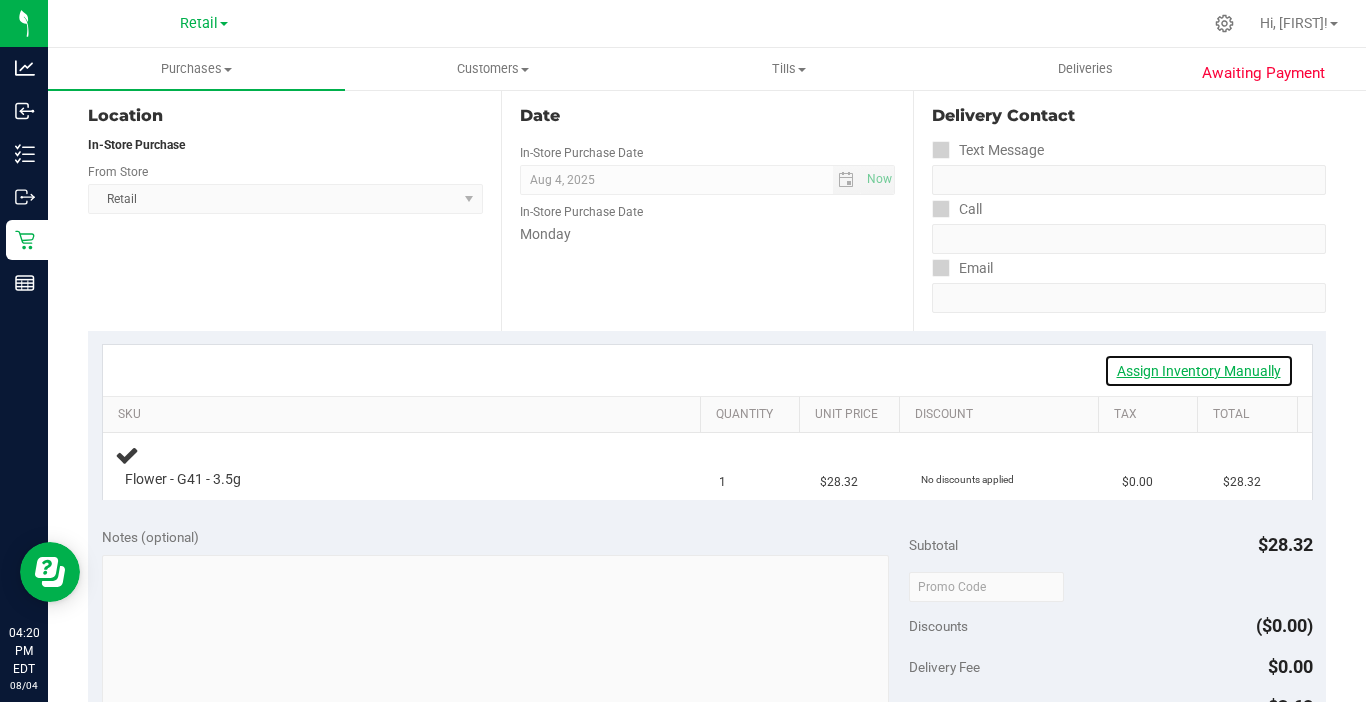drag, startPoint x: 1131, startPoint y: 367, endPoint x: 1008, endPoint y: 387, distance: 124.61541 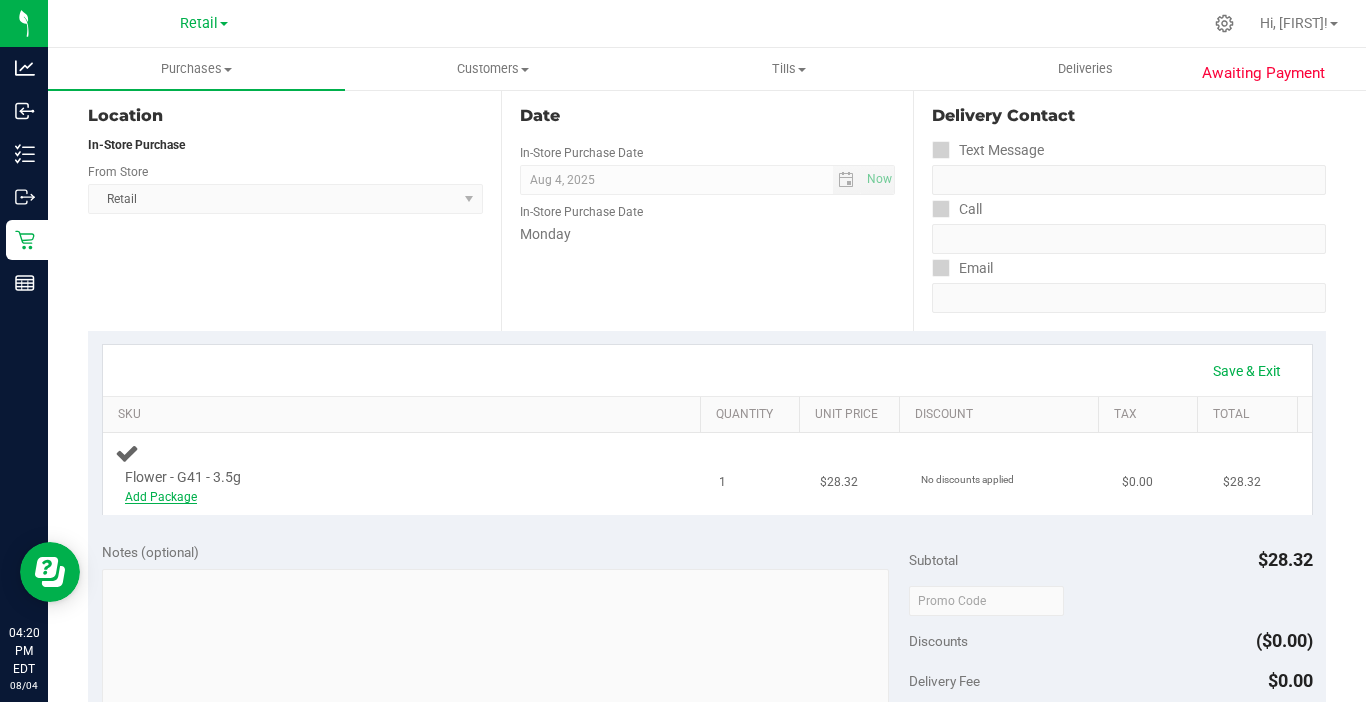 click on "Add Package" at bounding box center [161, 497] 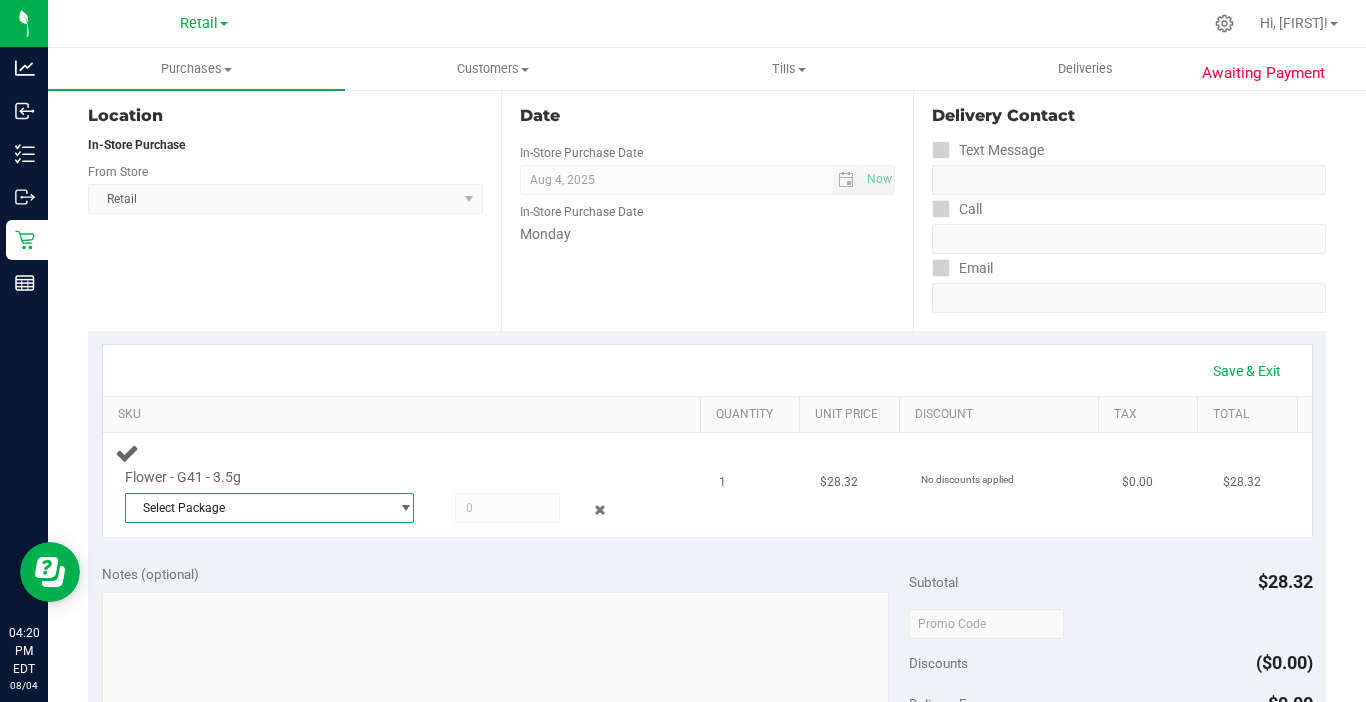 click on "Select Package" at bounding box center (257, 508) 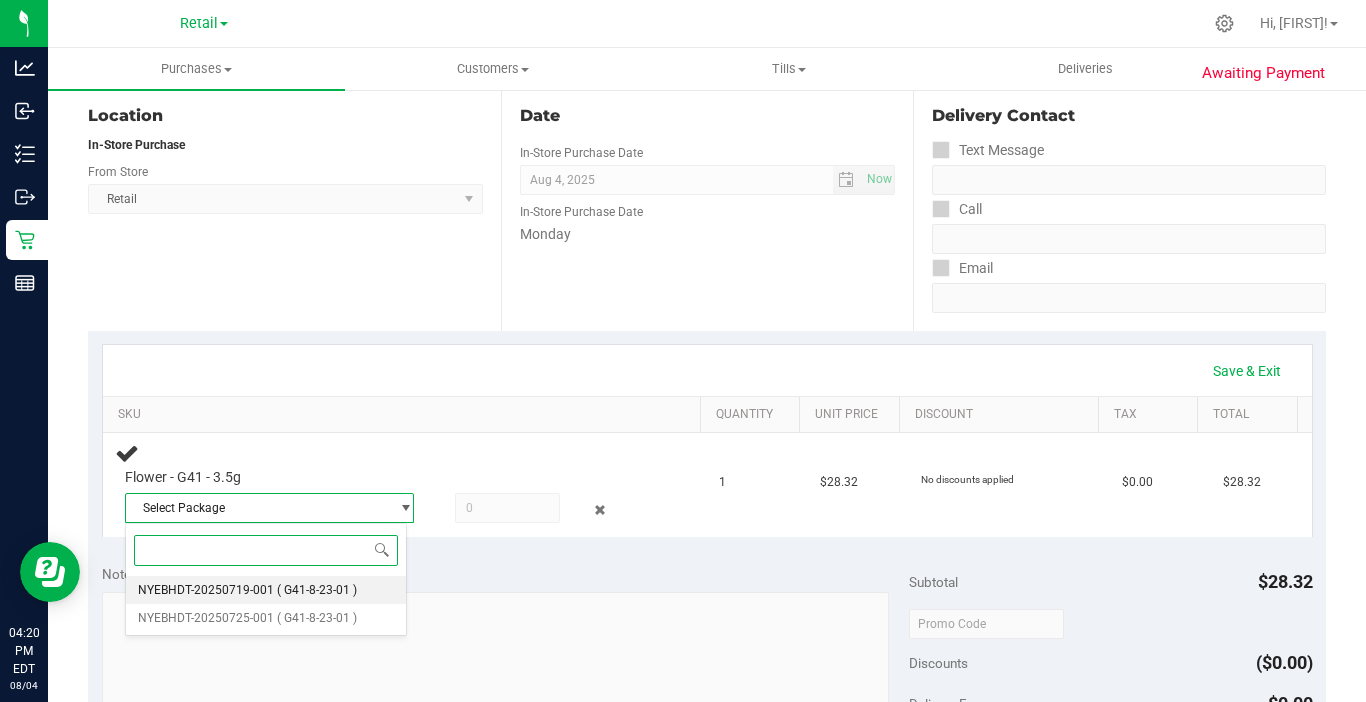 click on "NYEBHDT-20250719-001
(
G41-8-23-01
)" at bounding box center [266, 590] 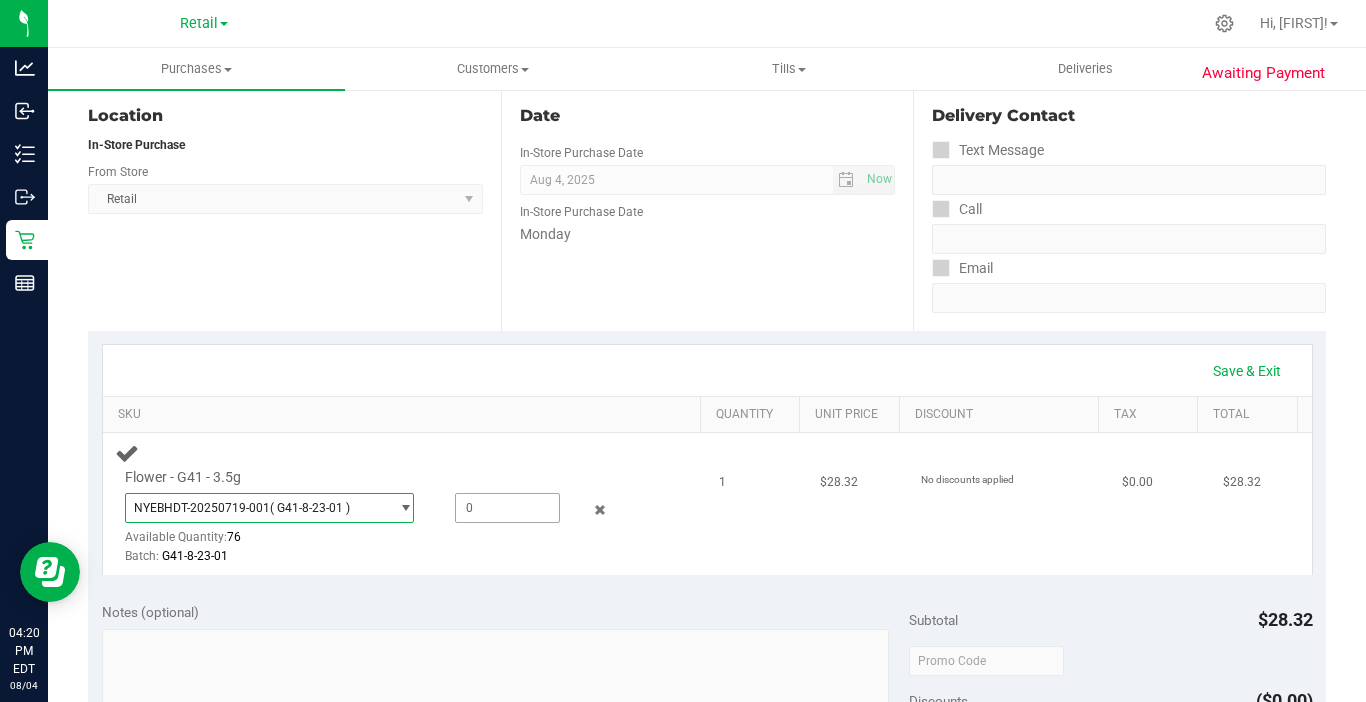 click at bounding box center [507, 508] 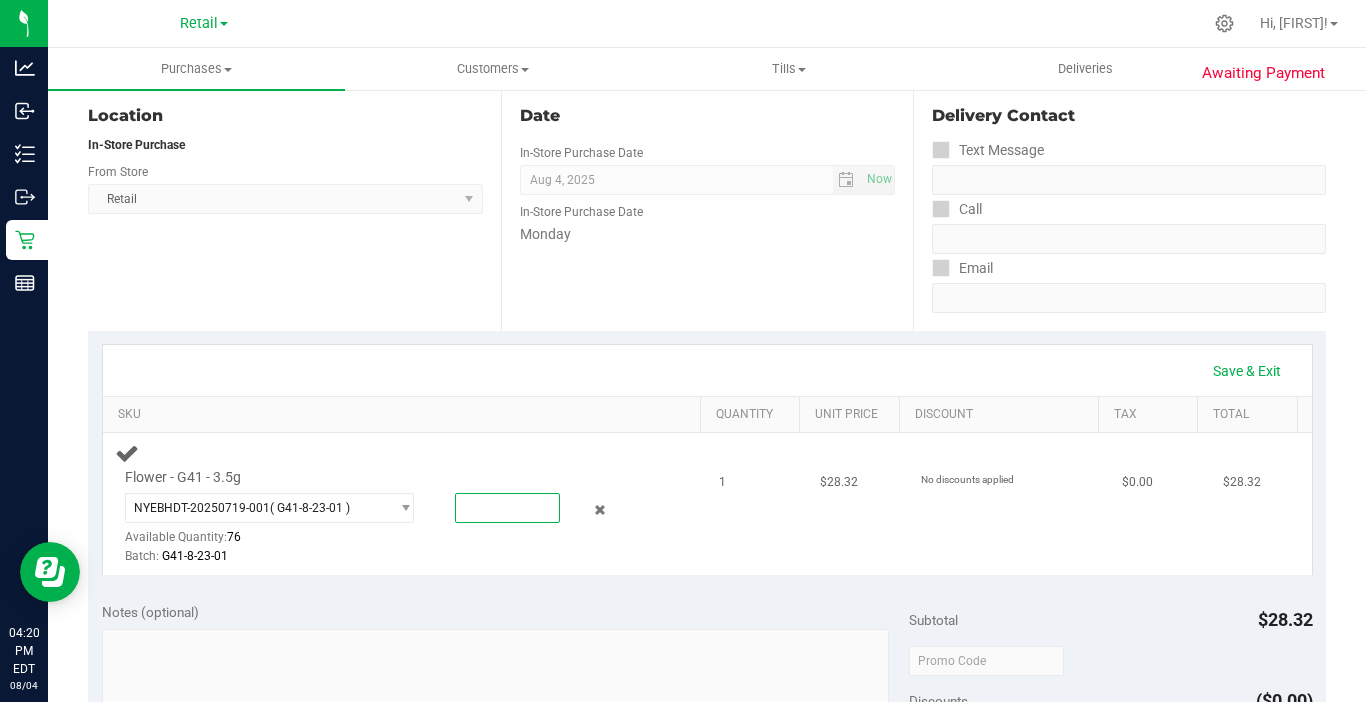type on "1" 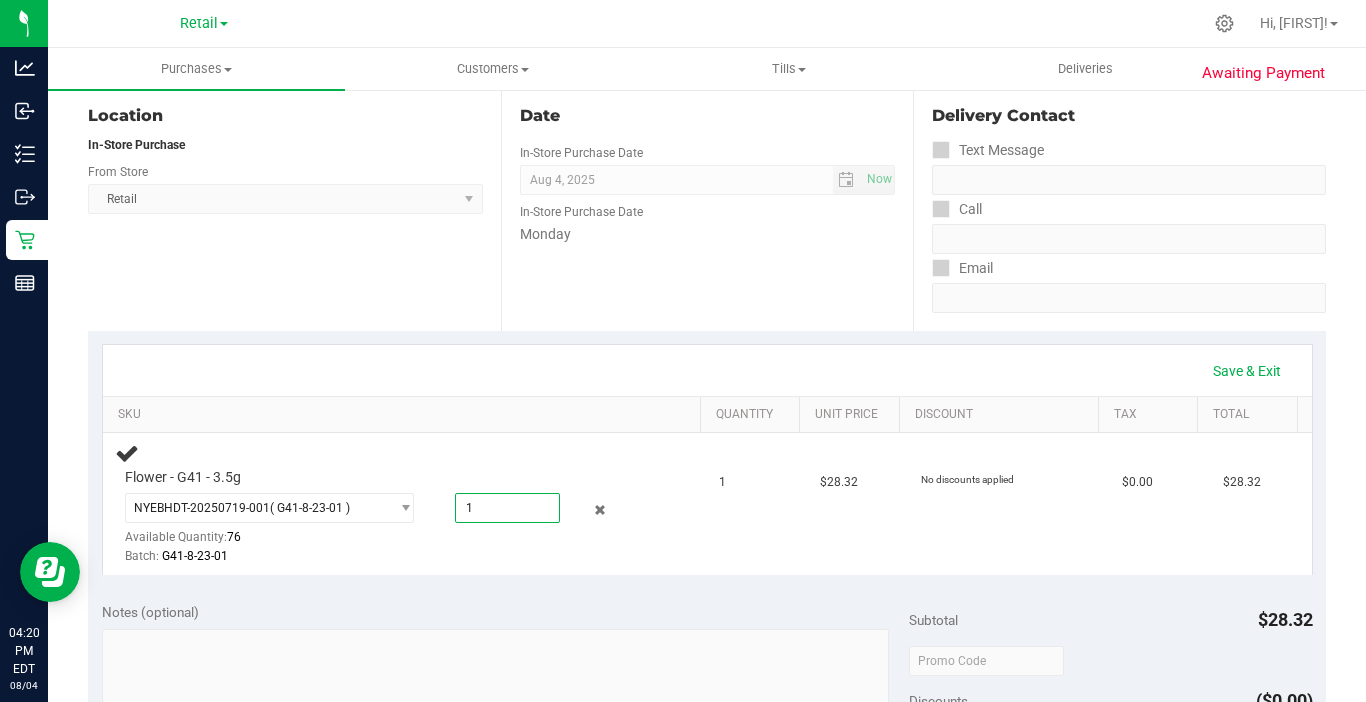 type on "1.0000" 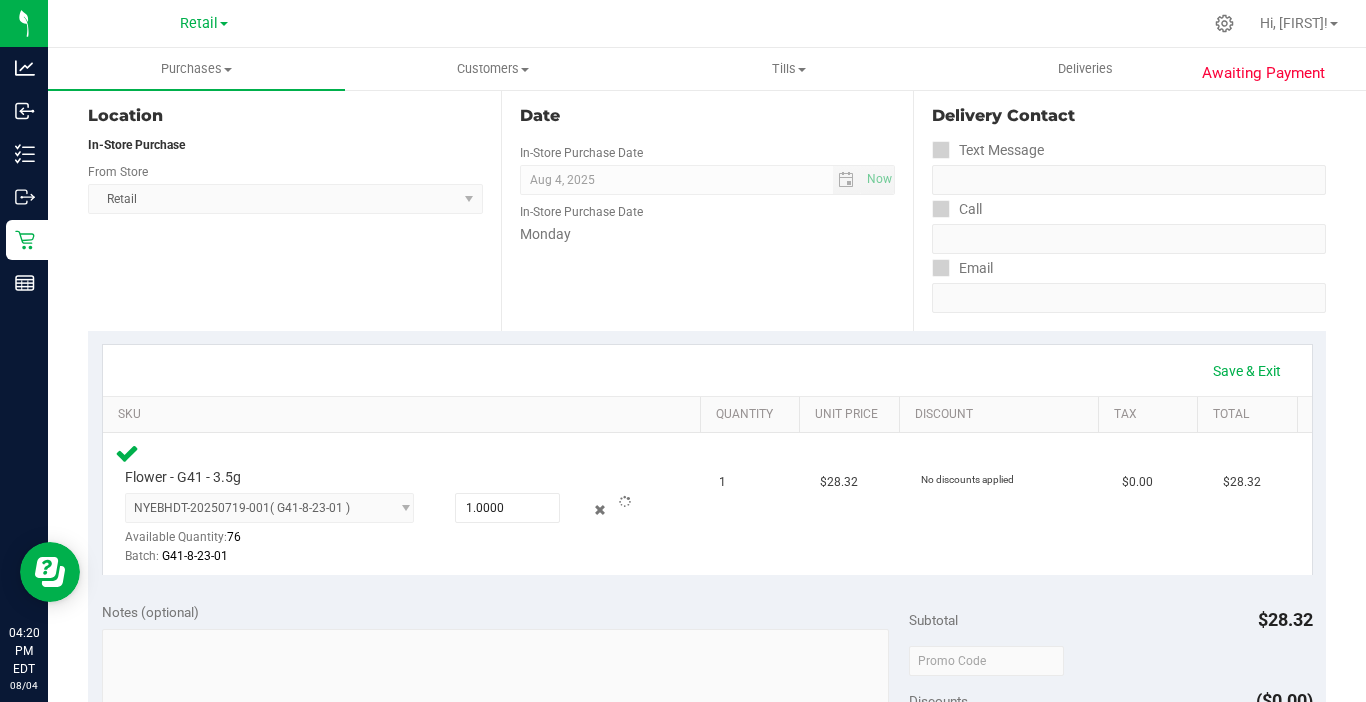 click on "SKU" at bounding box center (401, 415) 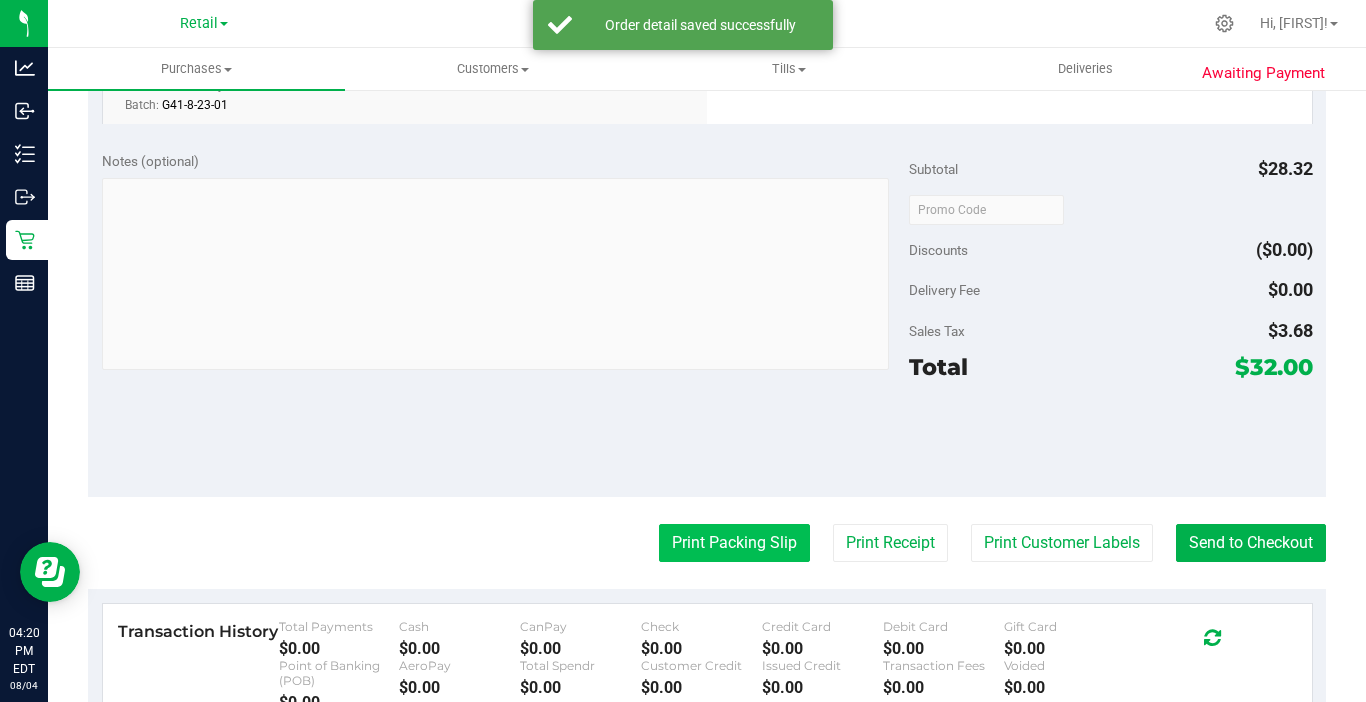 scroll, scrollTop: 700, scrollLeft: 0, axis: vertical 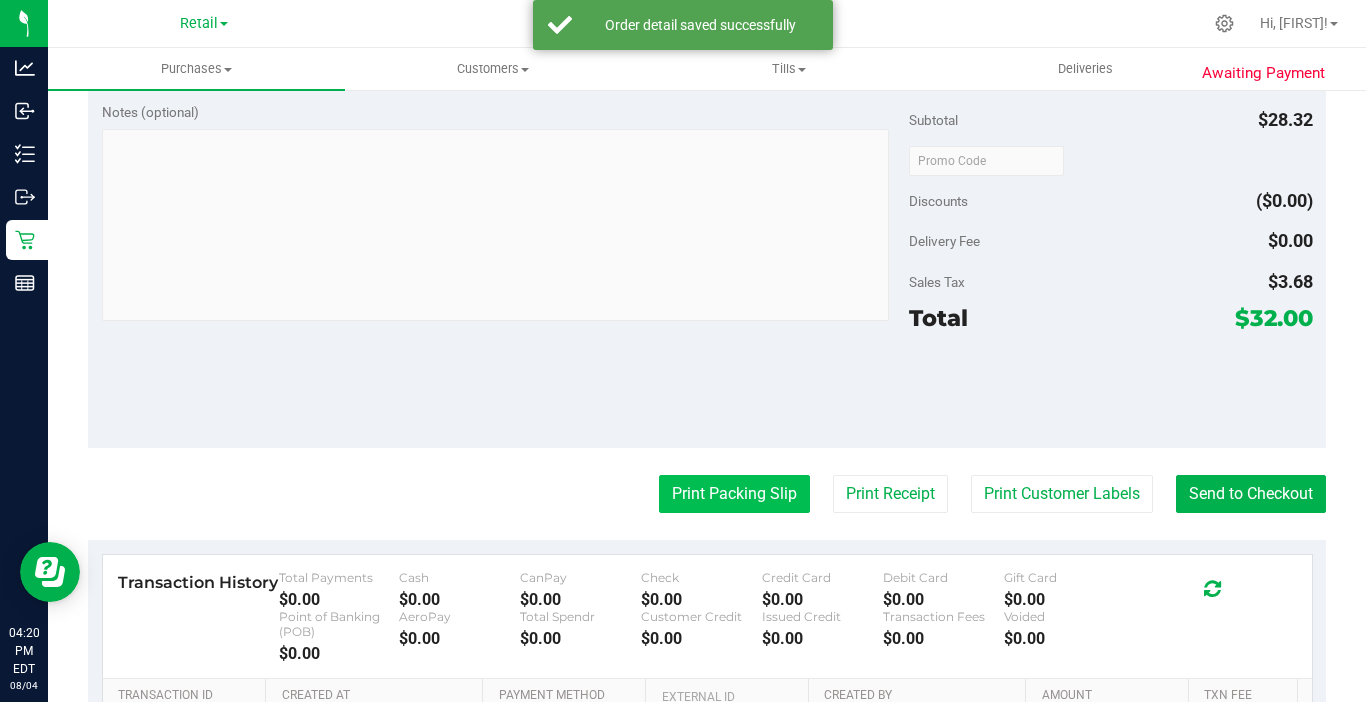 click on "Print Packing Slip" at bounding box center (734, 494) 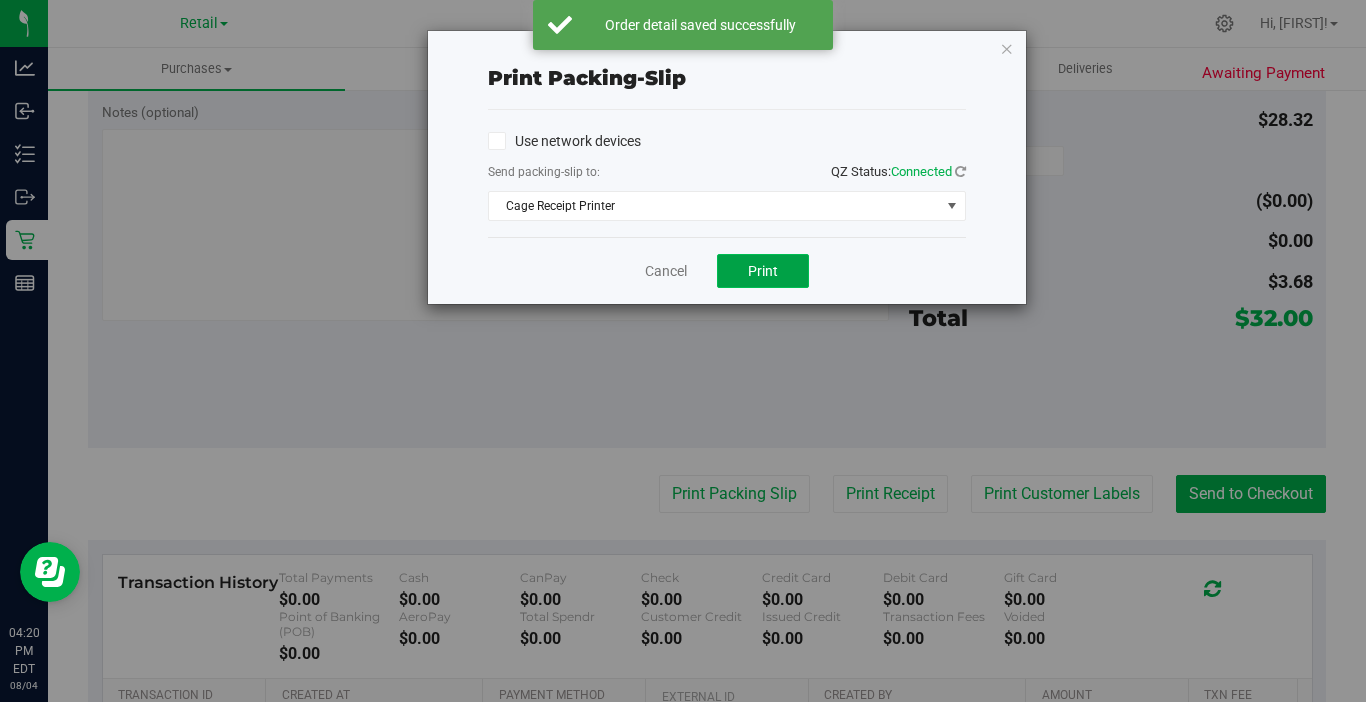 click on "Print" at bounding box center (763, 271) 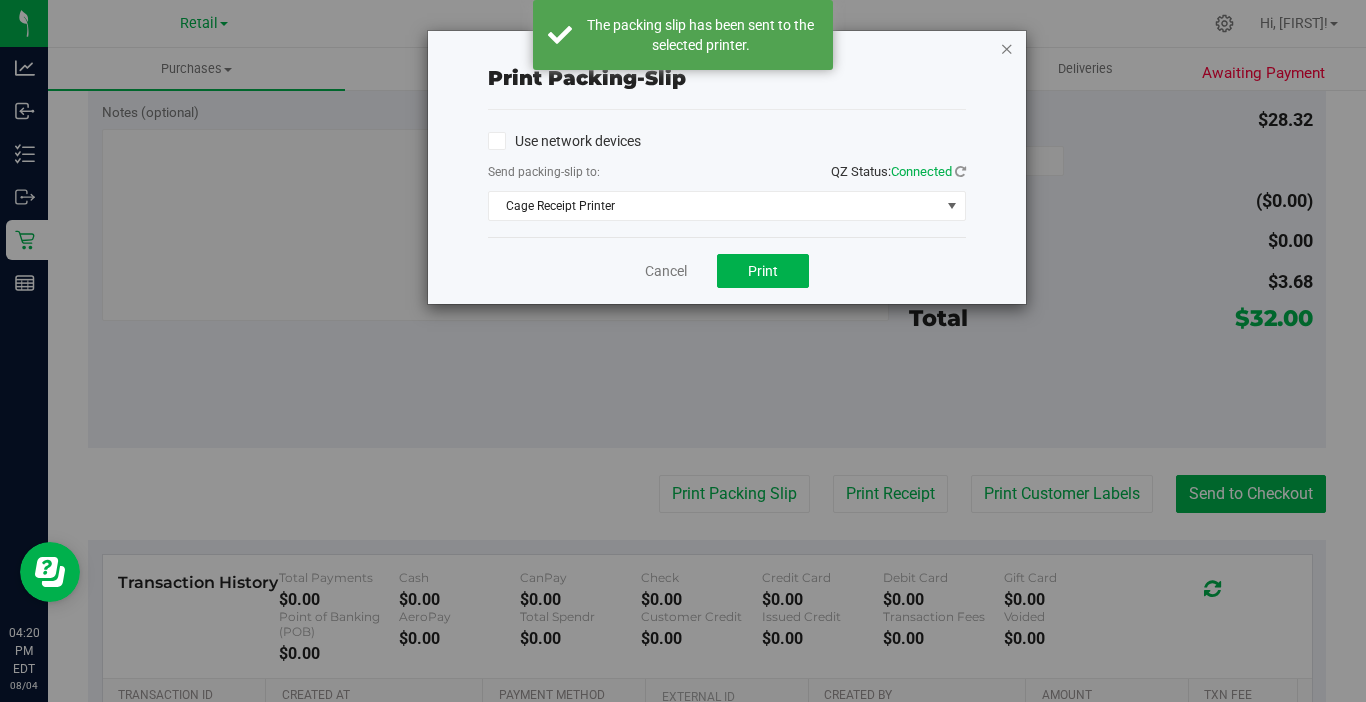 click at bounding box center [1007, 48] 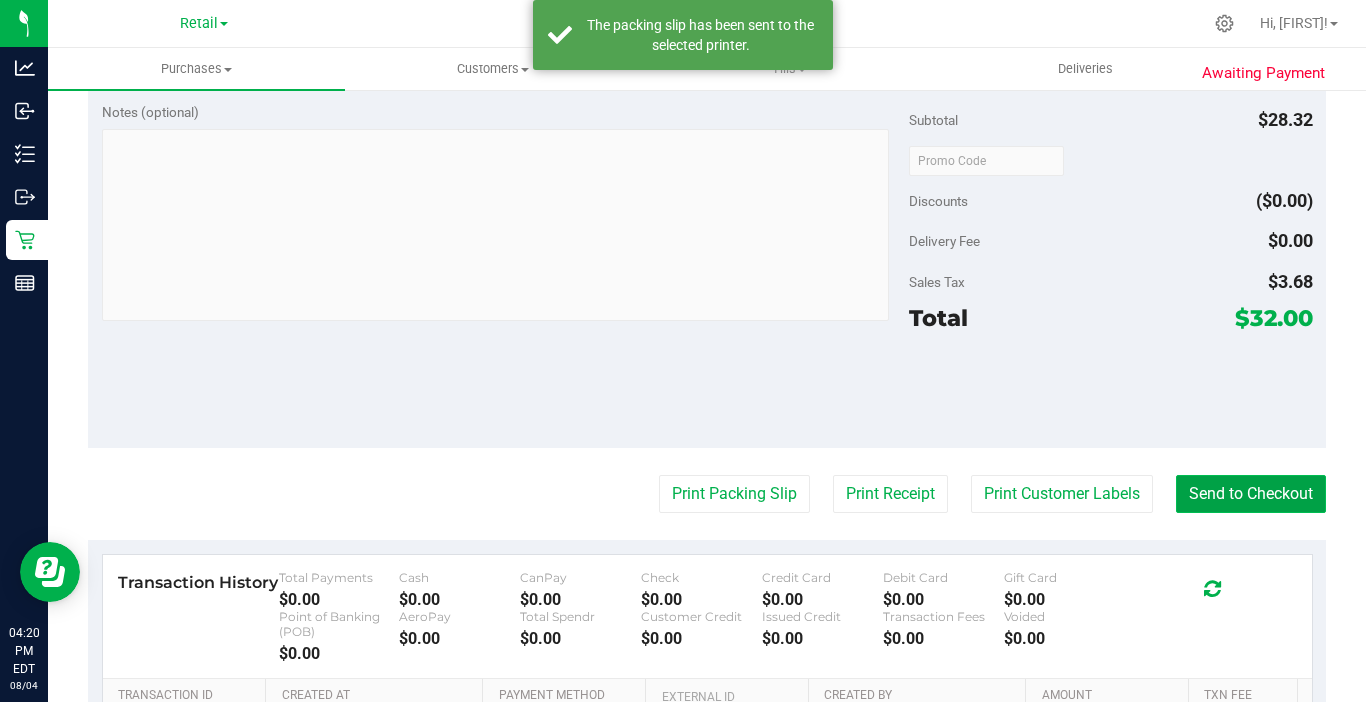click on "Send to Checkout" at bounding box center (1251, 494) 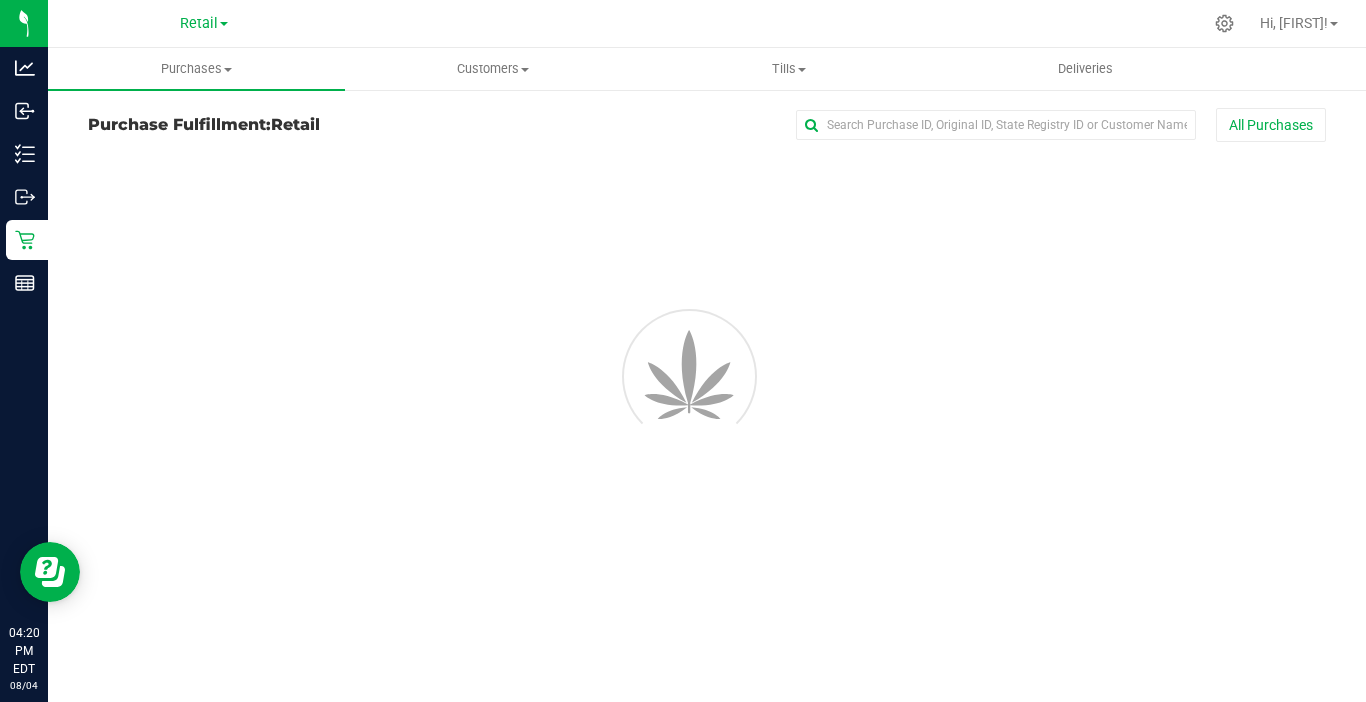 scroll, scrollTop: 0, scrollLeft: 0, axis: both 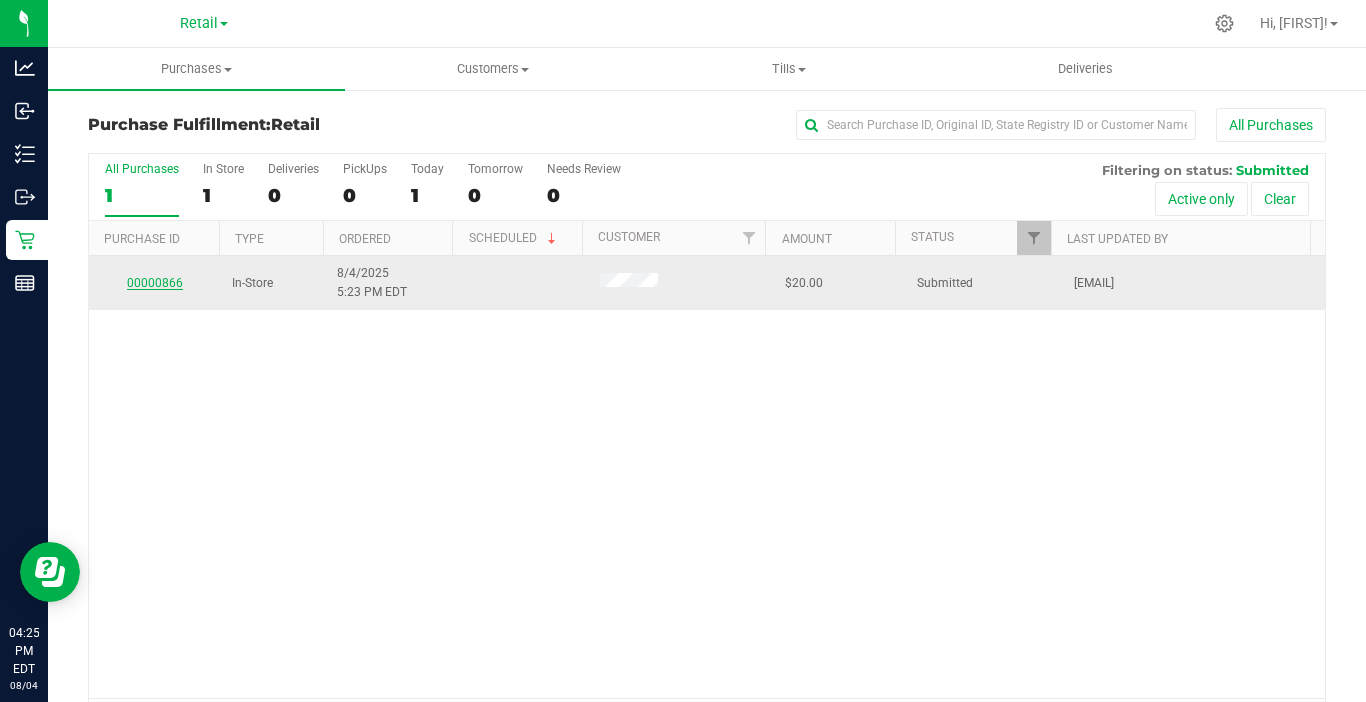 click on "00000866" at bounding box center [155, 283] 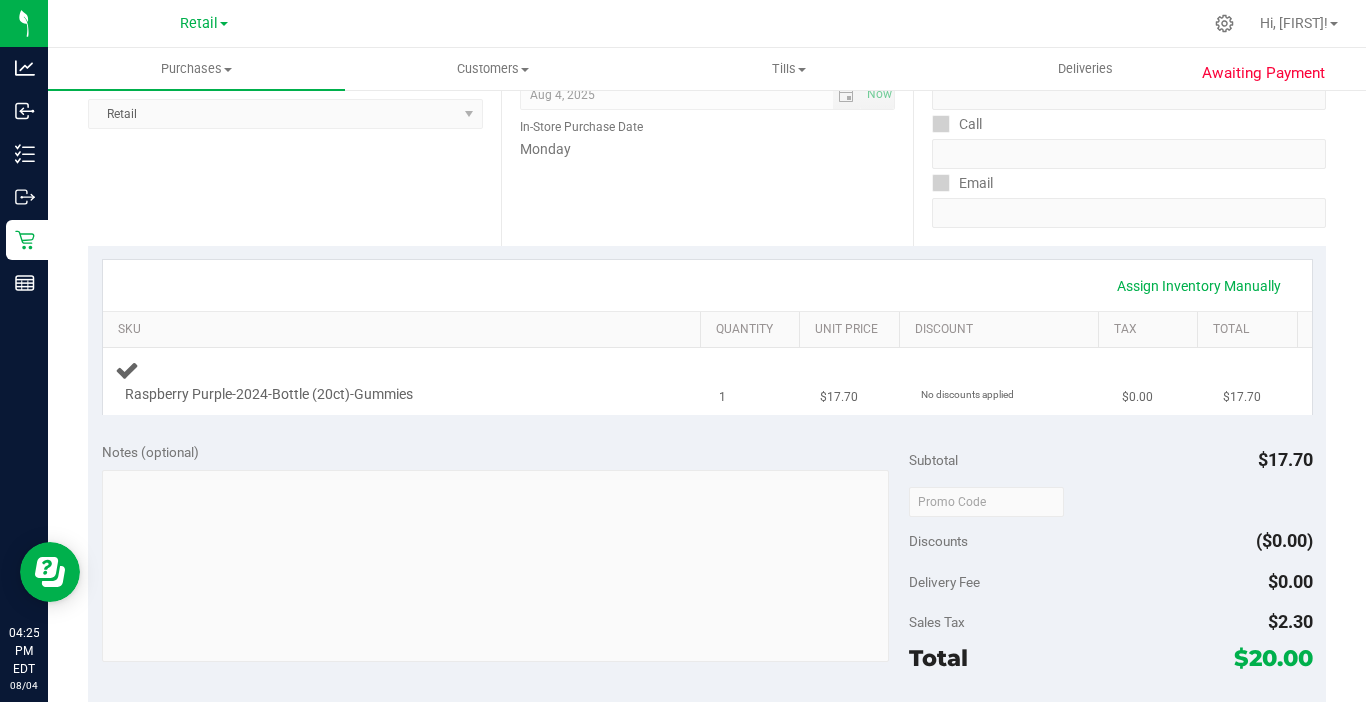 scroll, scrollTop: 400, scrollLeft: 0, axis: vertical 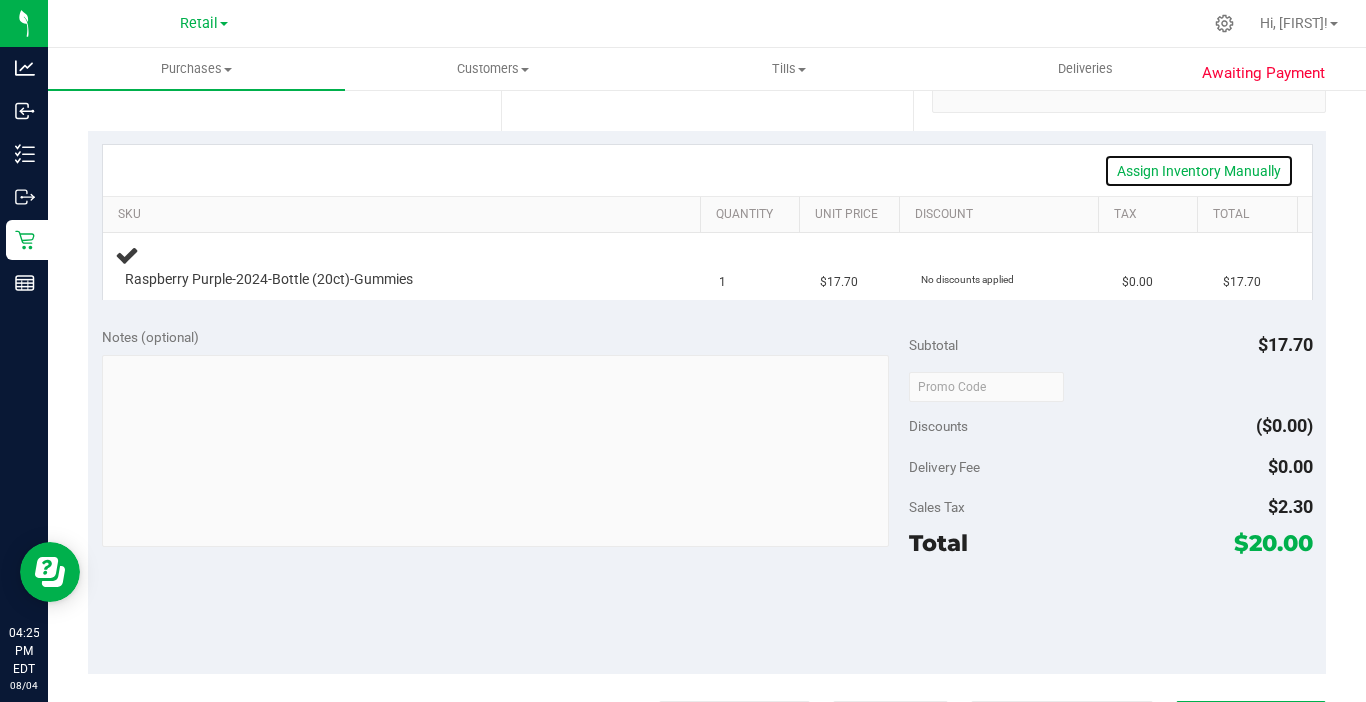 click on "Assign Inventory Manually" at bounding box center (1199, 171) 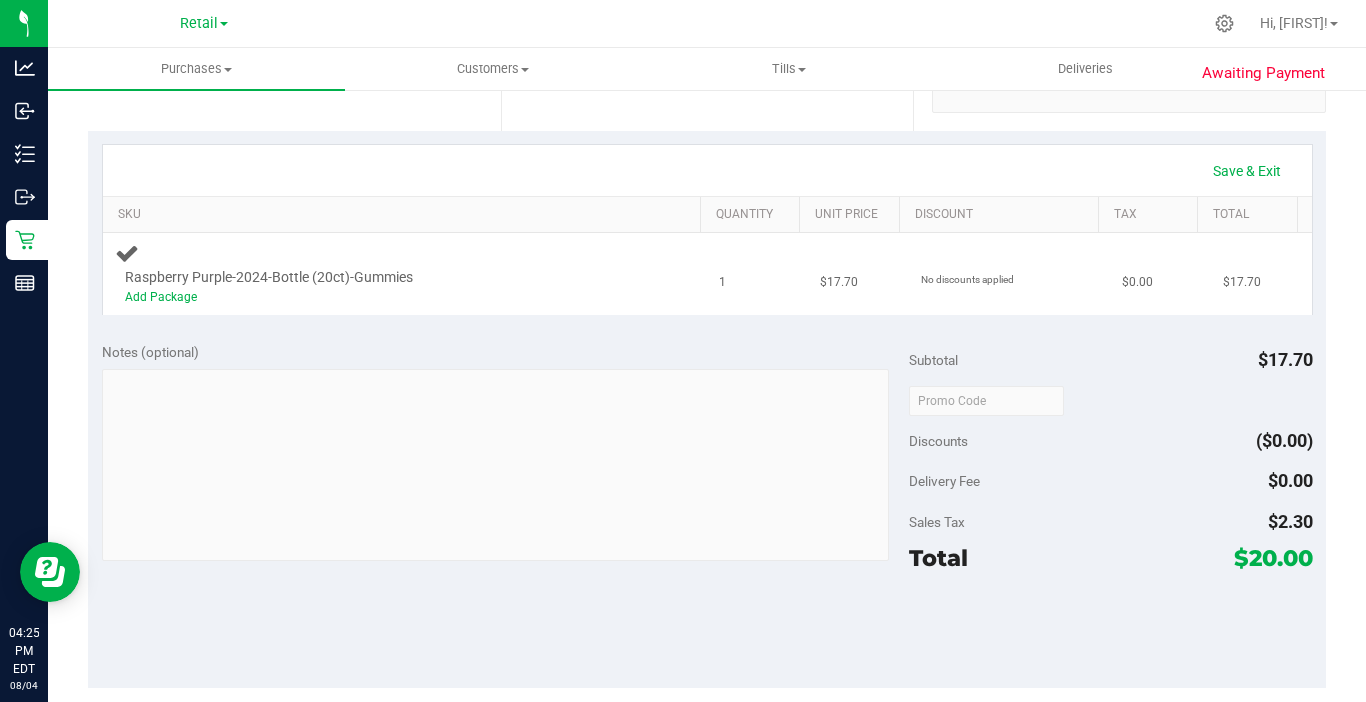 click on "Add Package" at bounding box center (386, 297) 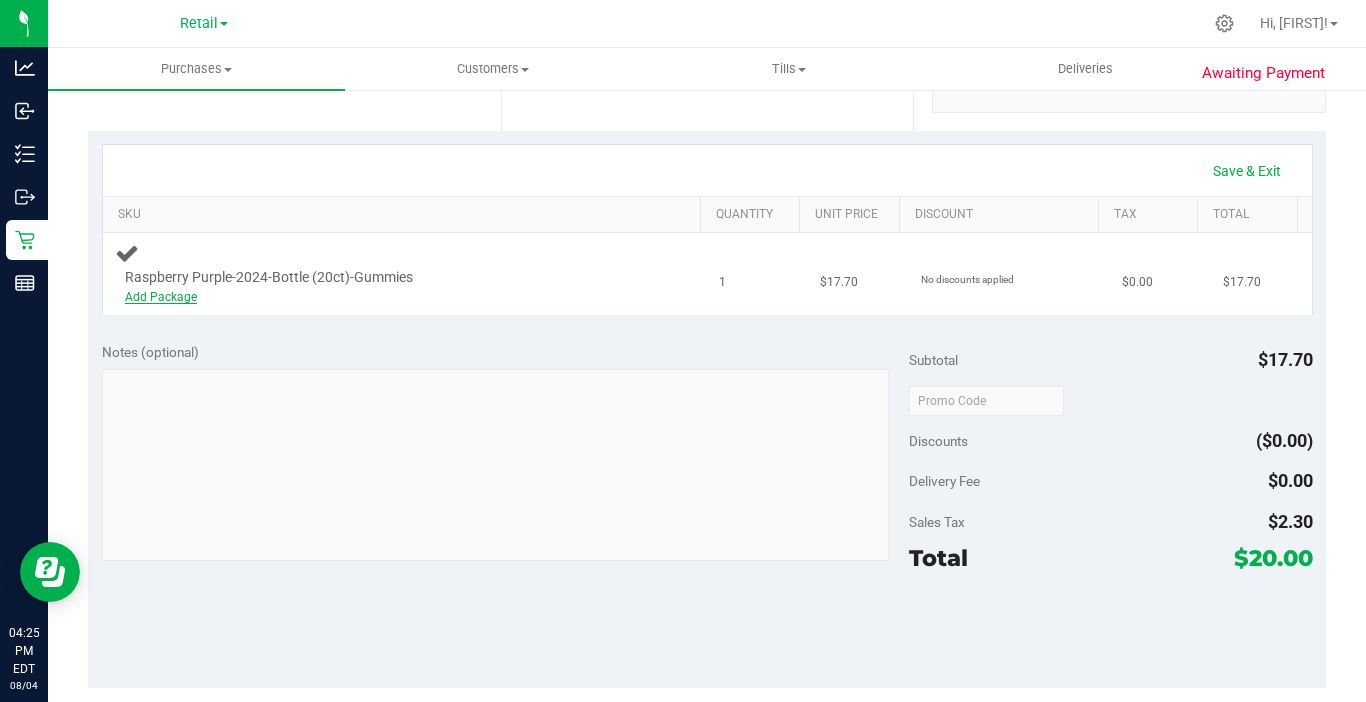 click on "Add Package" at bounding box center [161, 297] 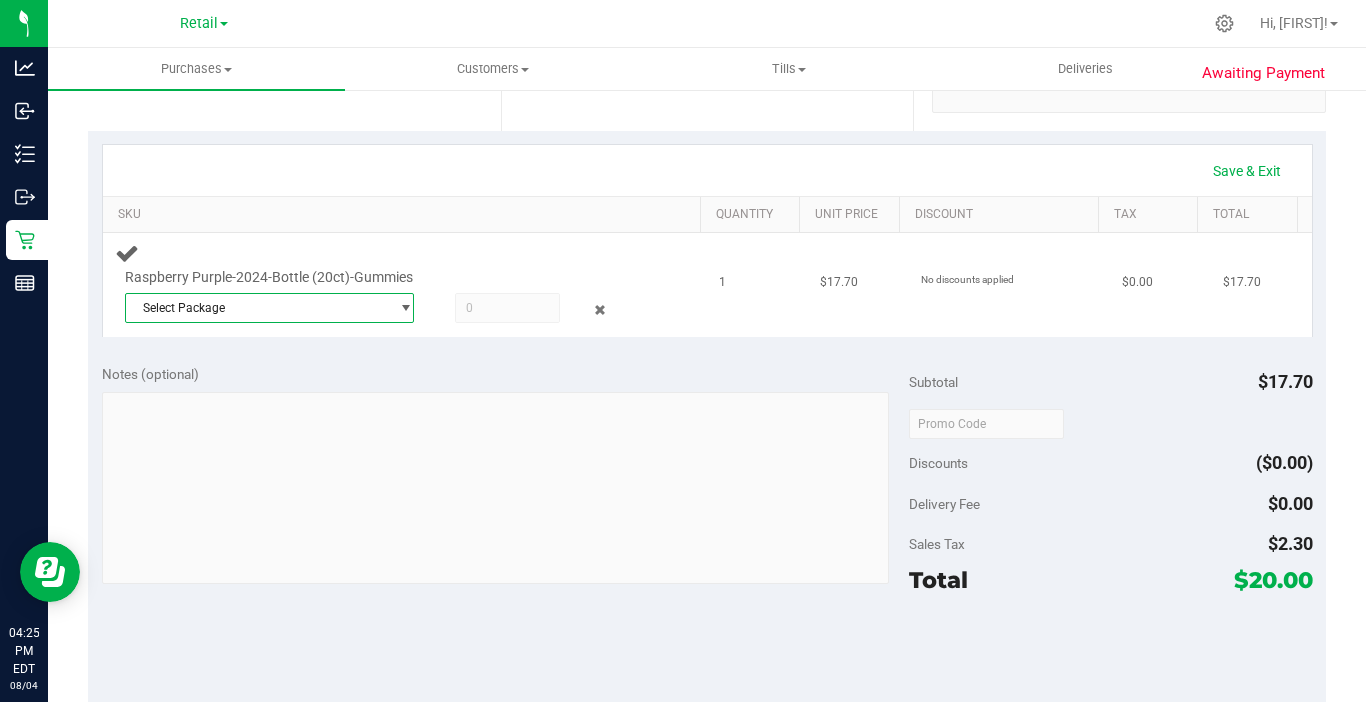 click on "Select Package" at bounding box center [257, 308] 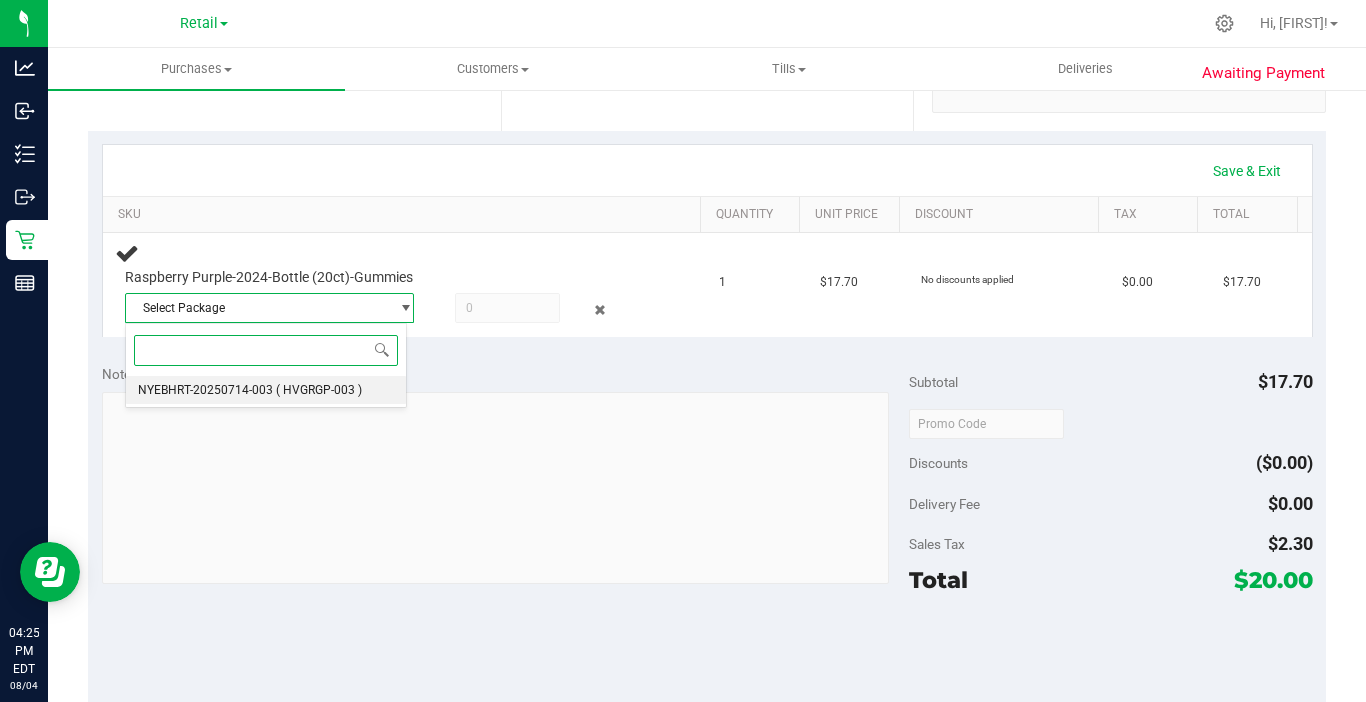 click on "[LICENSE]
(
[NUMBER]
)" at bounding box center (266, 390) 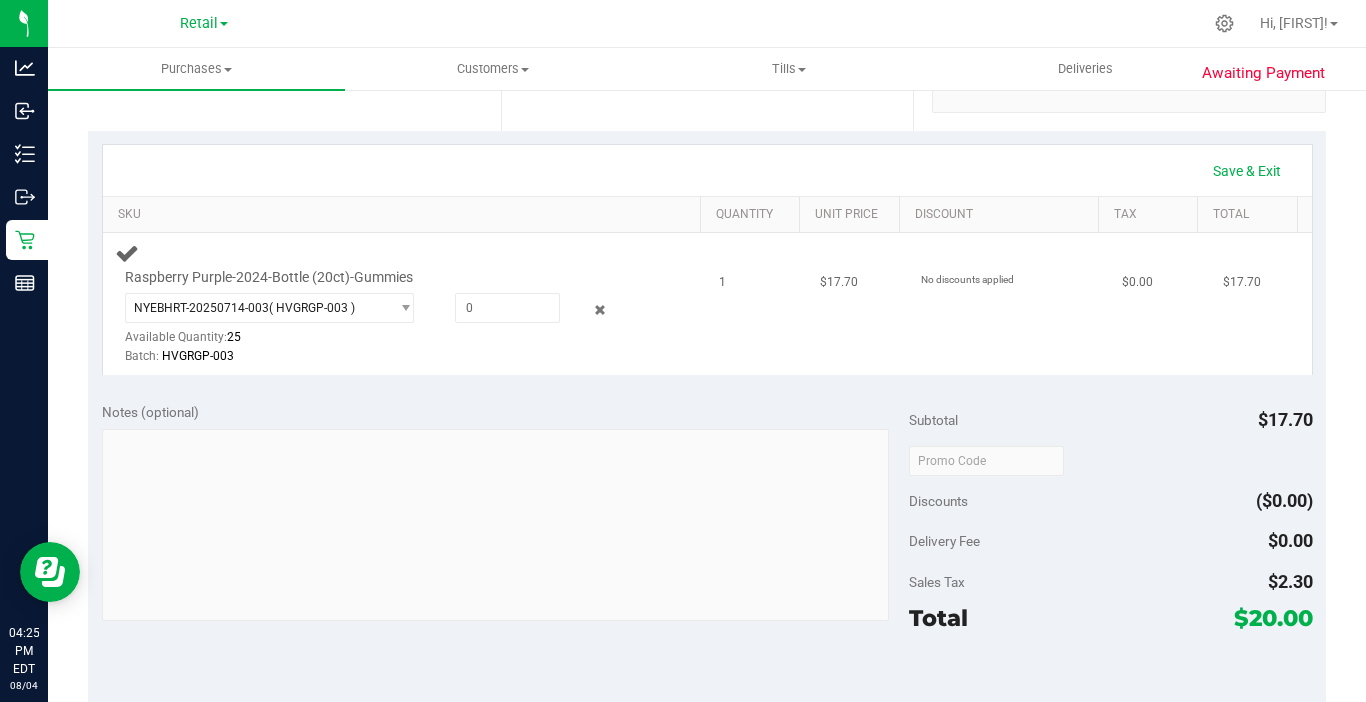 click on "Raspberry Purple-2024-Bottle (20ct)-Gummies
[STATECODE]EBHRT-20250714-003
(
[NUMBER]
)
[STATECODE]EBHRT-20250714-003
Available Quantity:  25
Batch:
[NUMBER]" at bounding box center [381, 317] 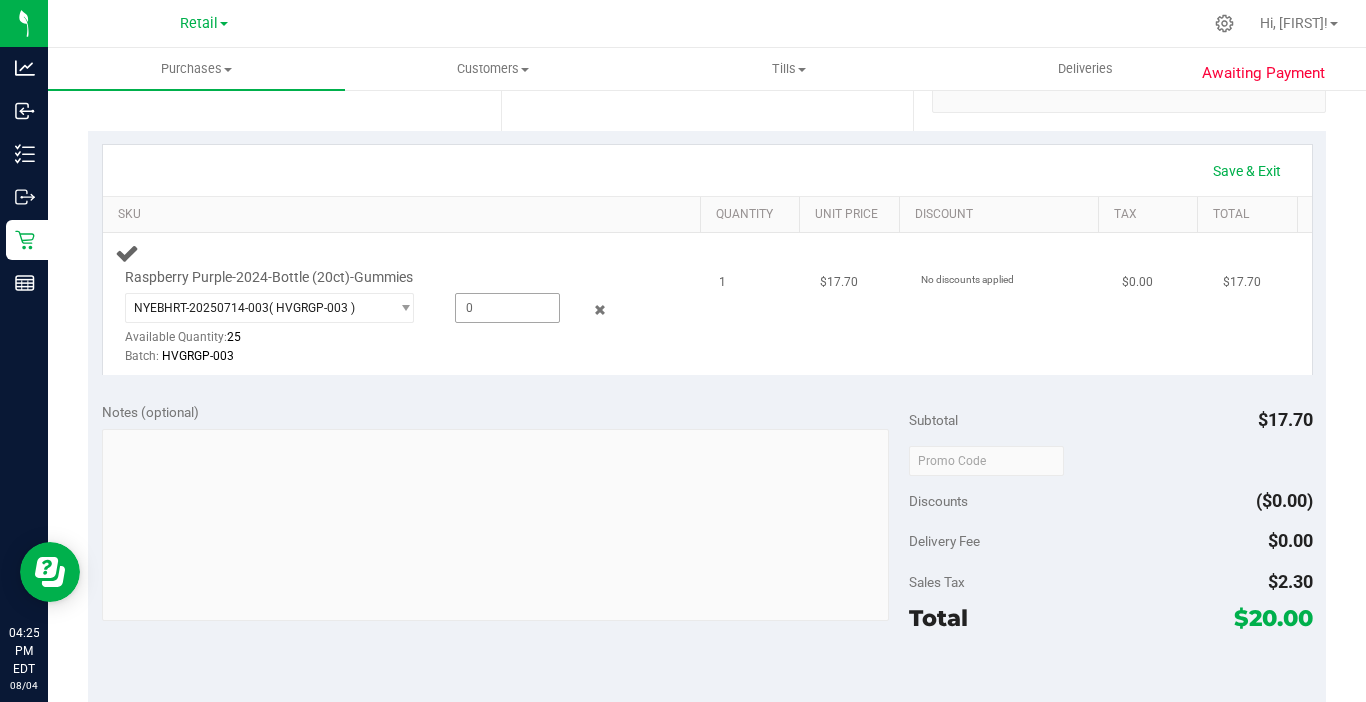 click at bounding box center [507, 308] 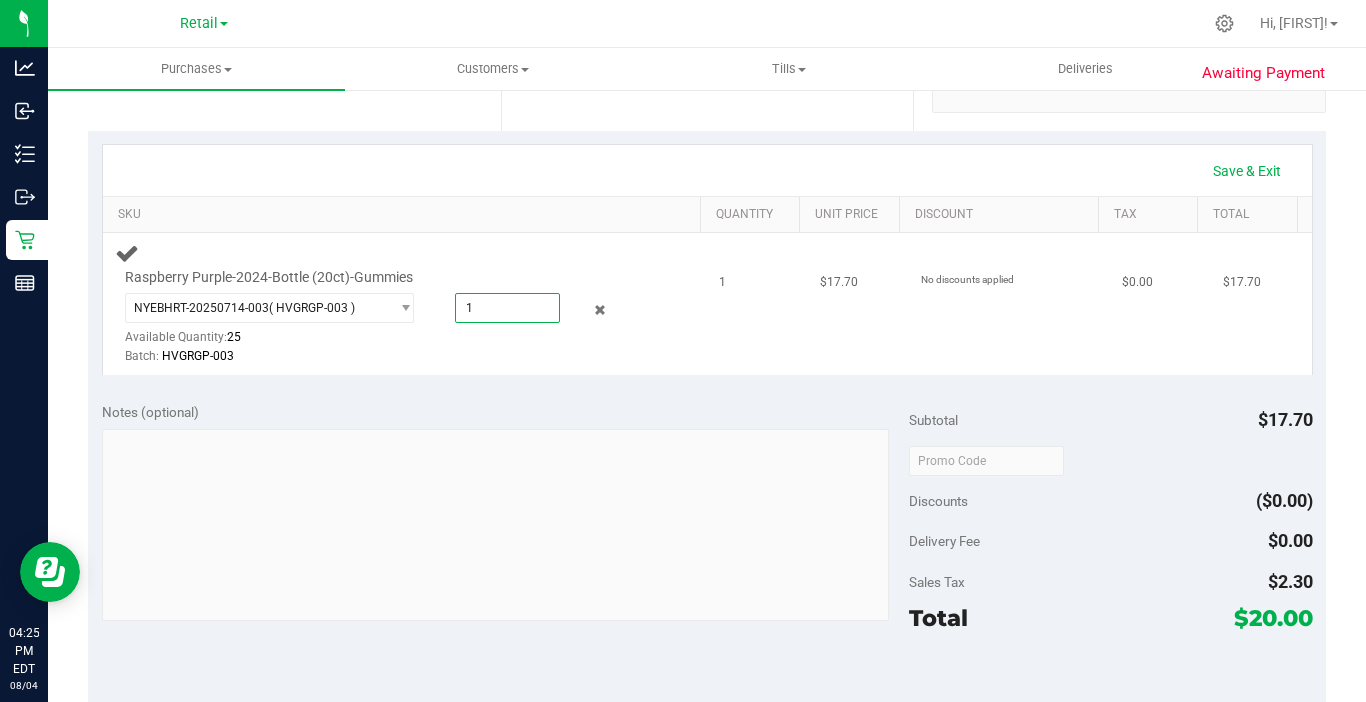 type on "1" 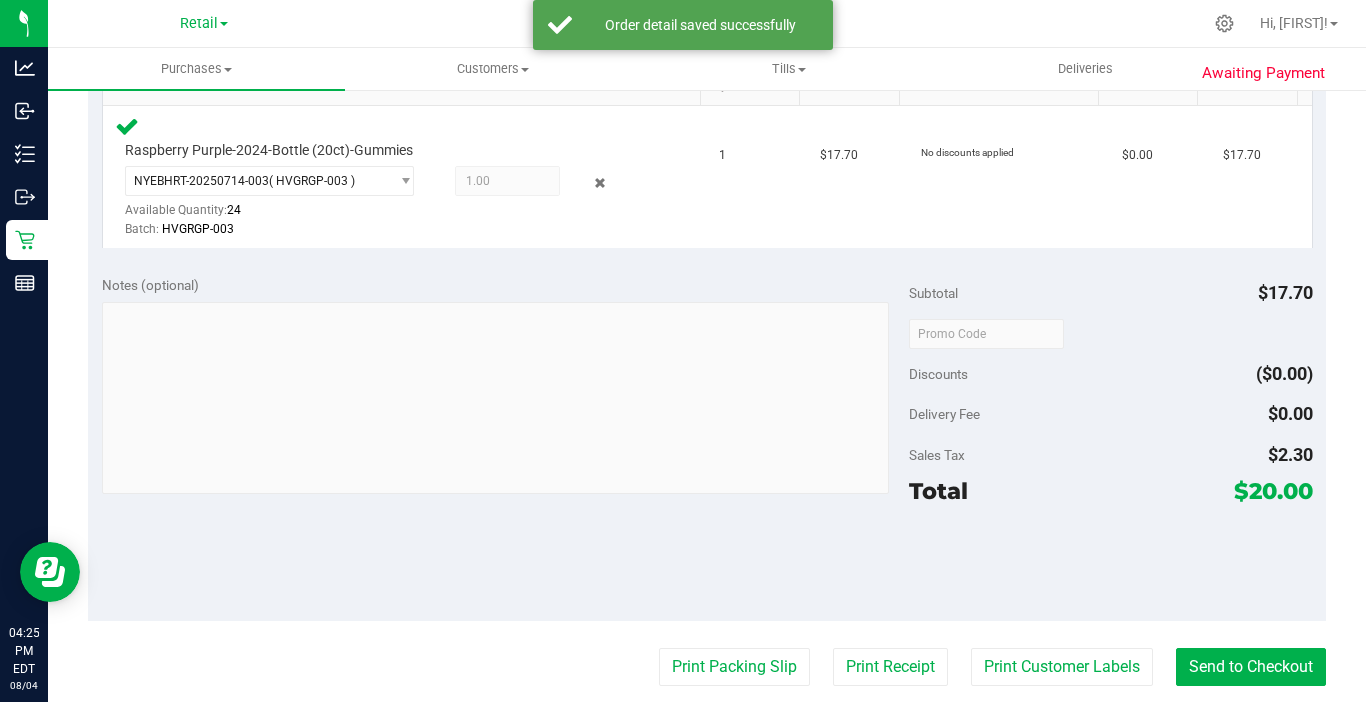 scroll, scrollTop: 800, scrollLeft: 0, axis: vertical 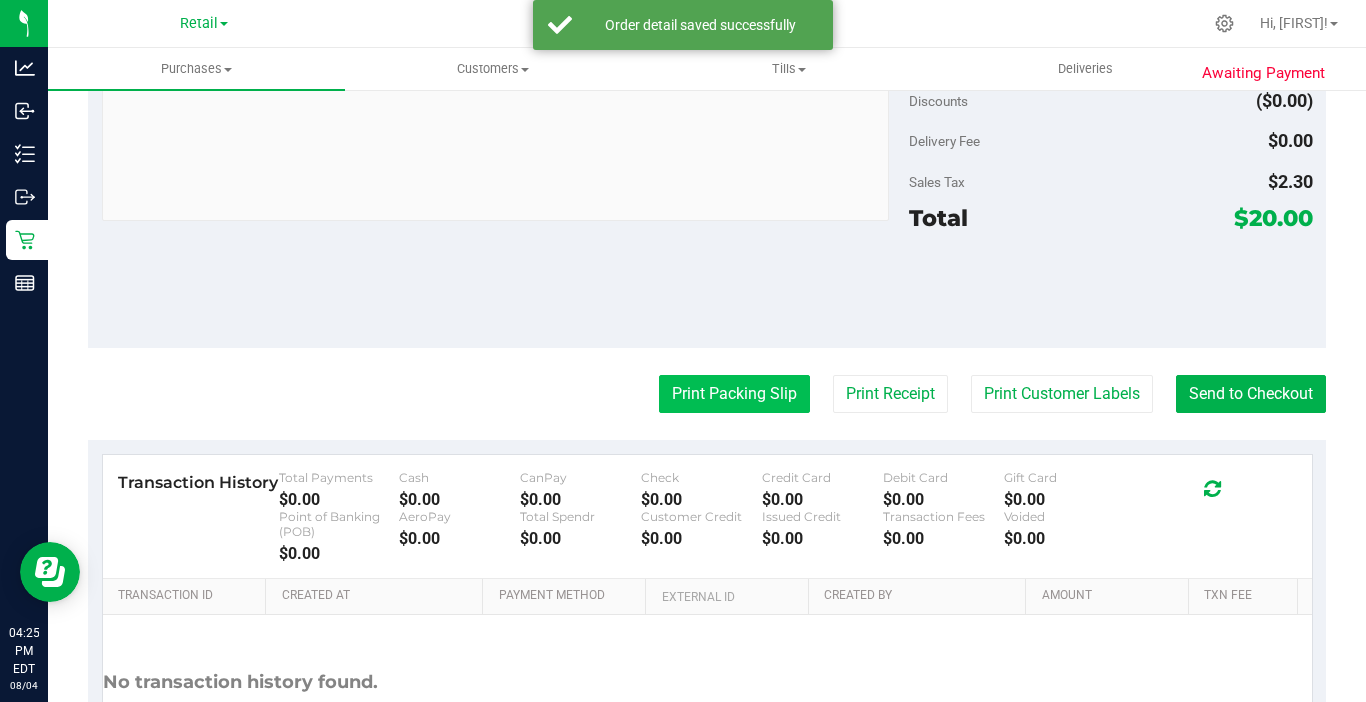 click on "Print Packing Slip" at bounding box center [734, 394] 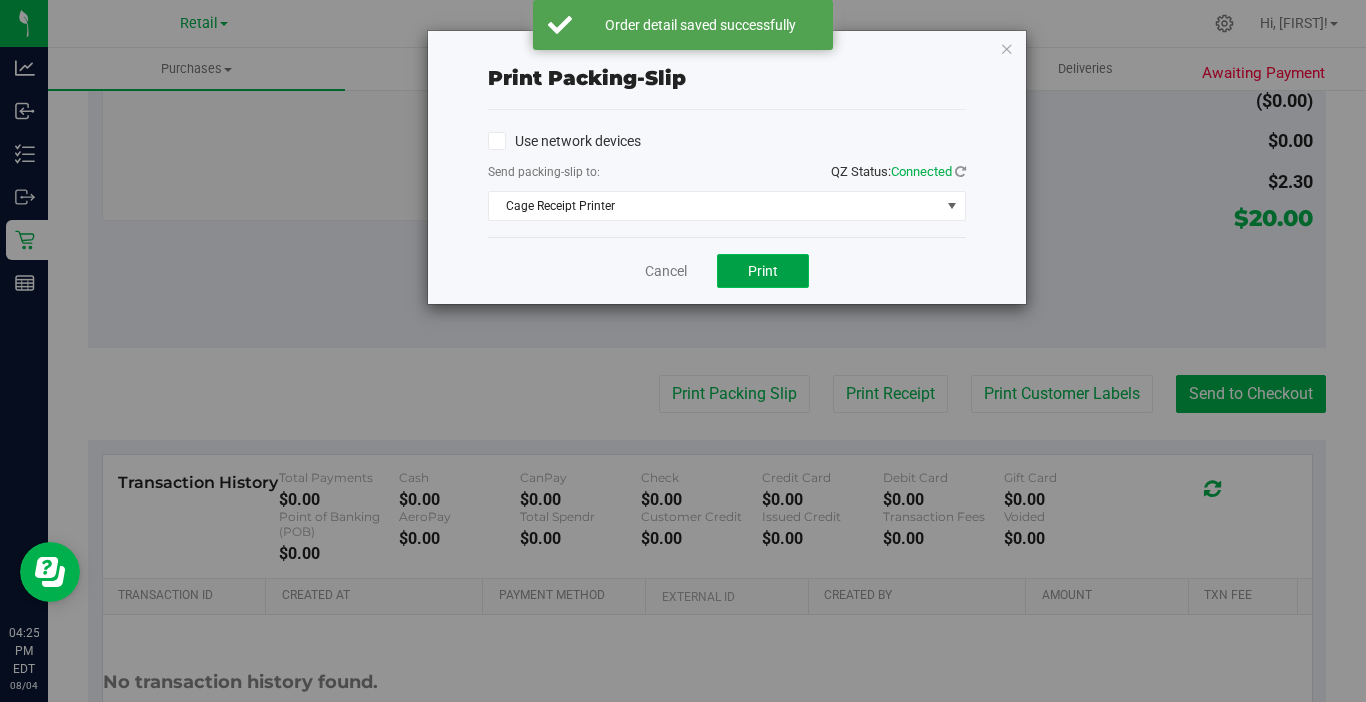 click on "Print" at bounding box center (763, 271) 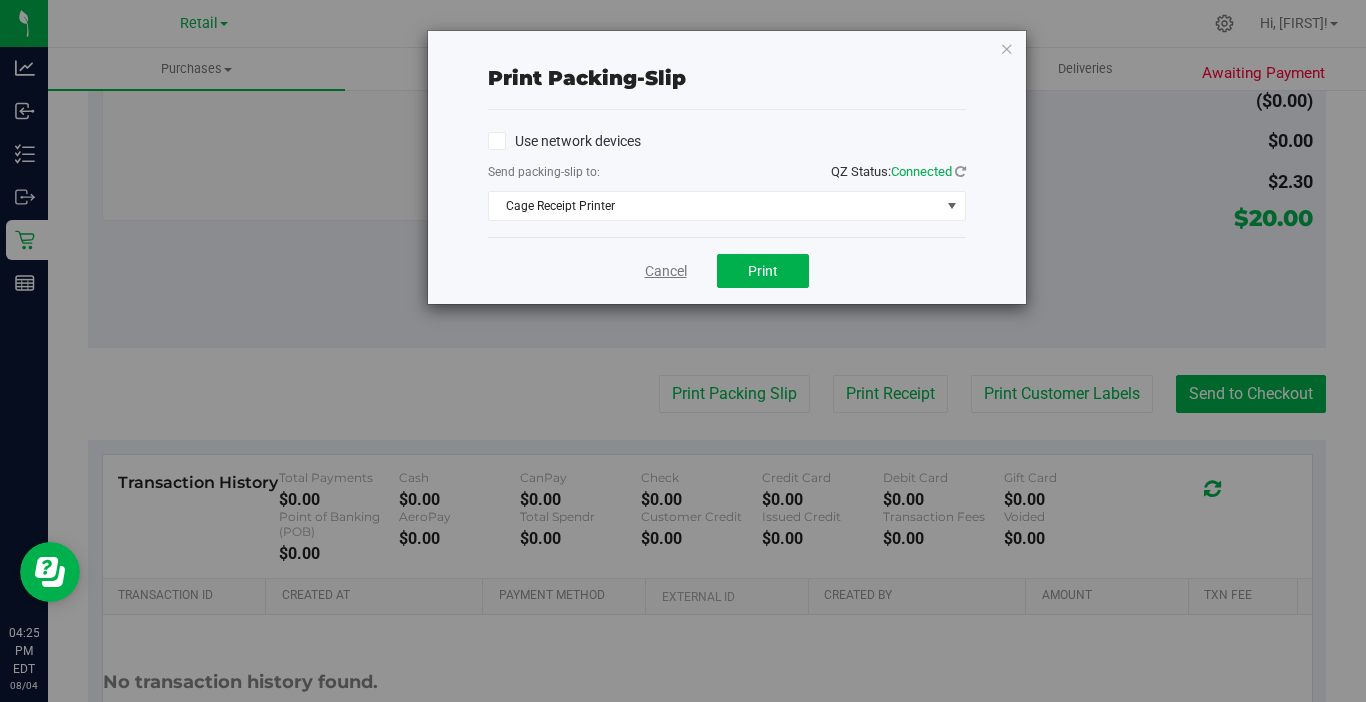click on "Cancel" at bounding box center (666, 271) 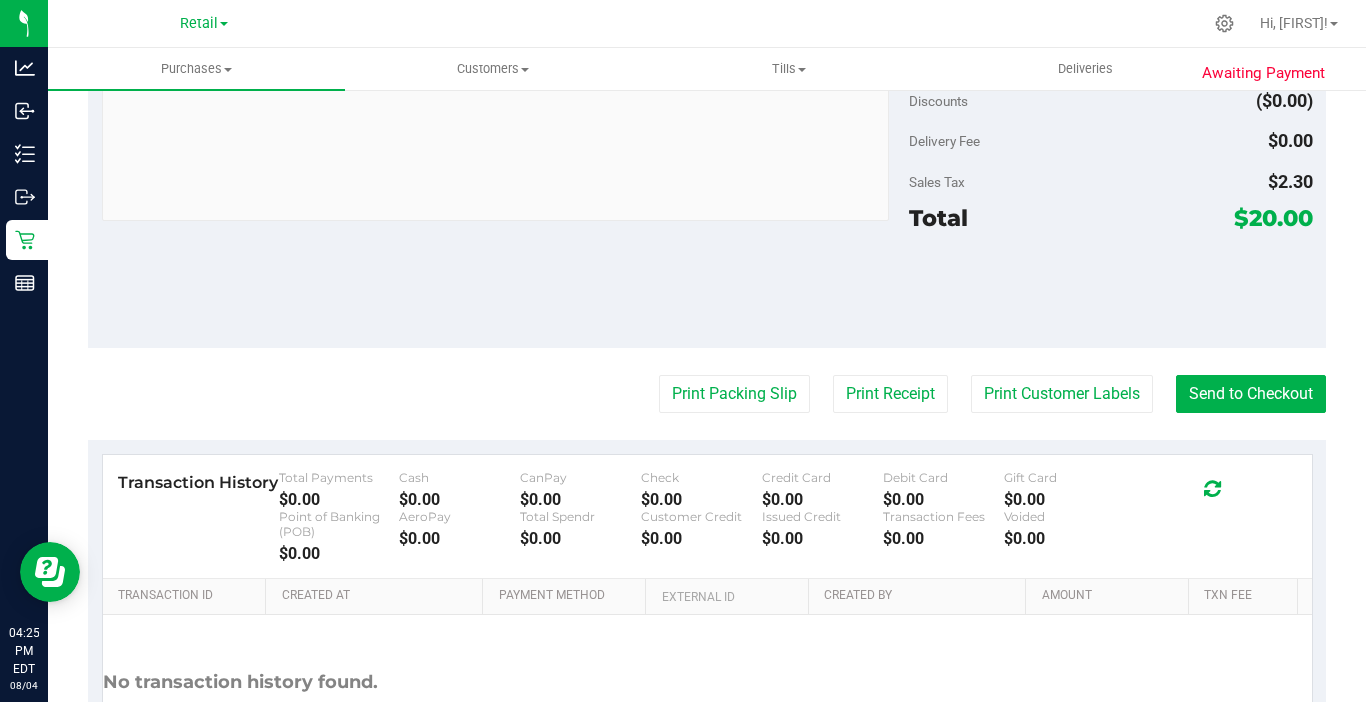 click on "Back
Edit Purchase
Cancel Purchase
View Profile
# [NUMBER]
Med
|
Rec
Submitted
Needs review
Last Modified
[FIRST] [LAST]
[DATE] [TIME] [TIMEZONE]
View Order Activity" at bounding box center [707, 68] 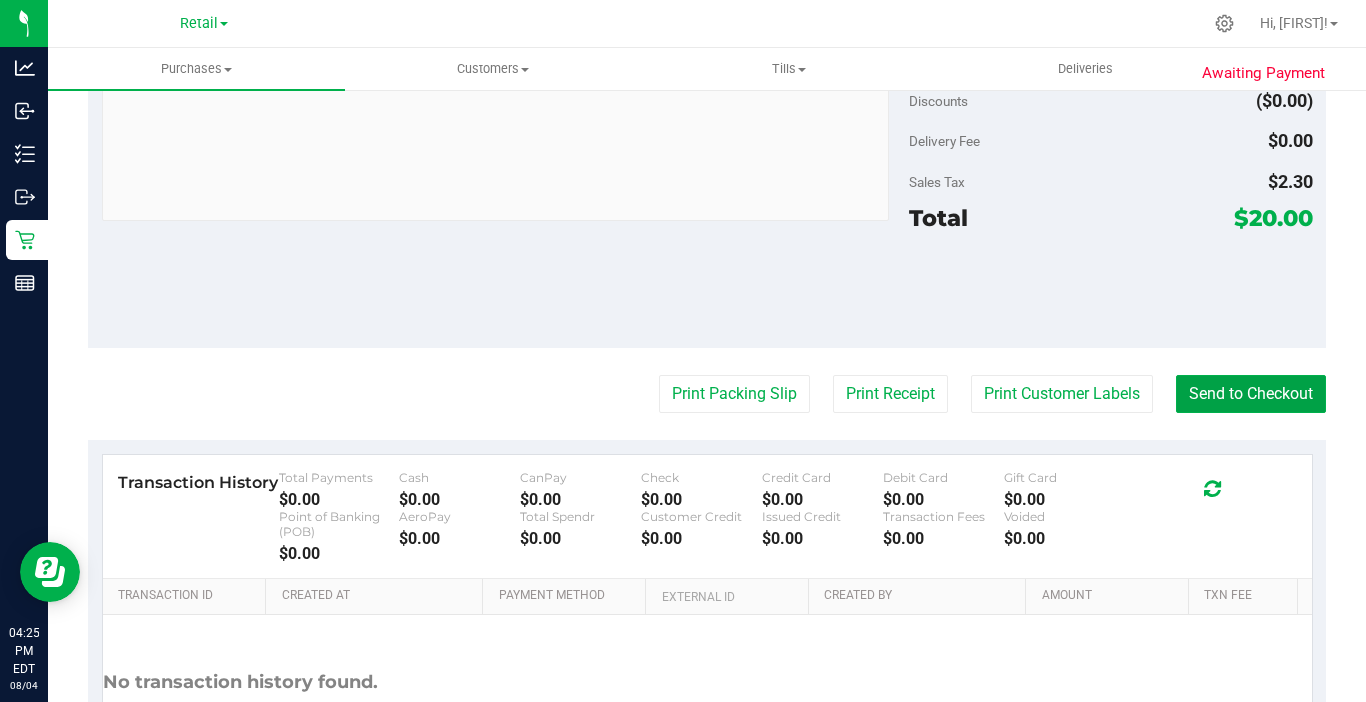 drag, startPoint x: 1255, startPoint y: 402, endPoint x: 1217, endPoint y: 372, distance: 48.414875 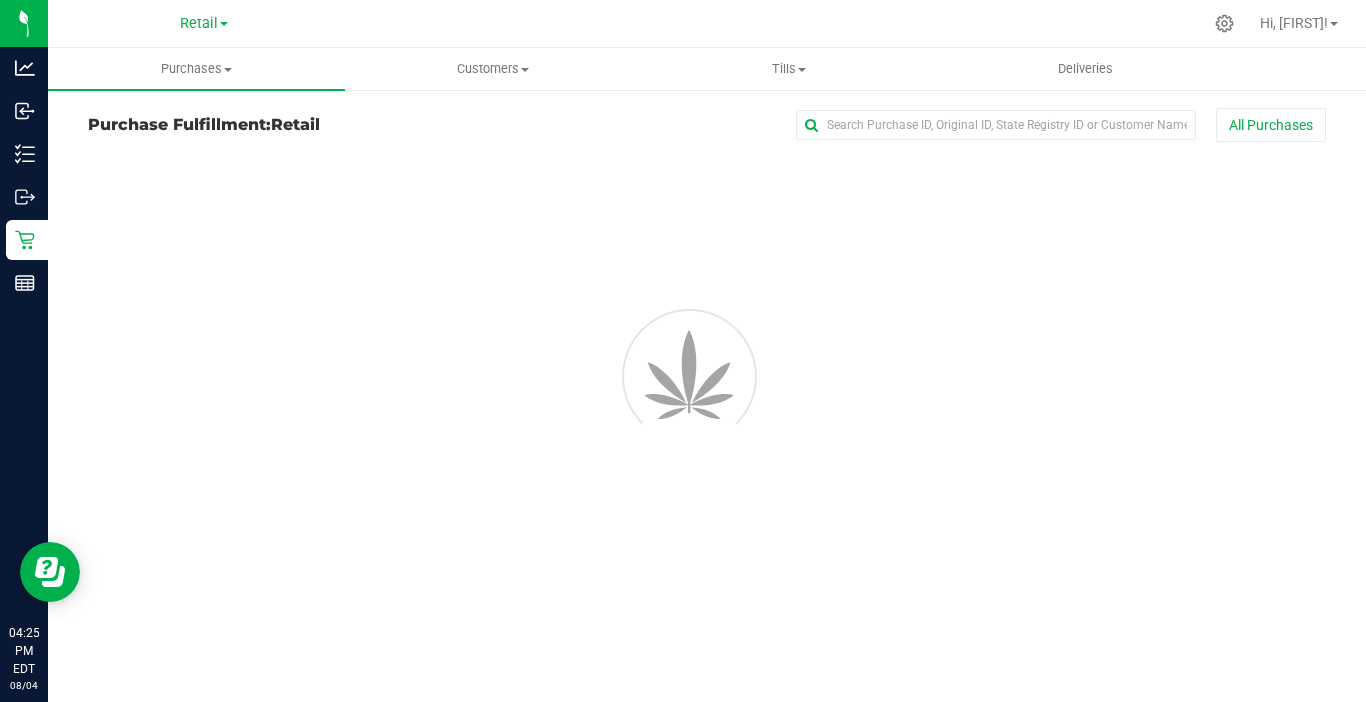 scroll, scrollTop: 0, scrollLeft: 0, axis: both 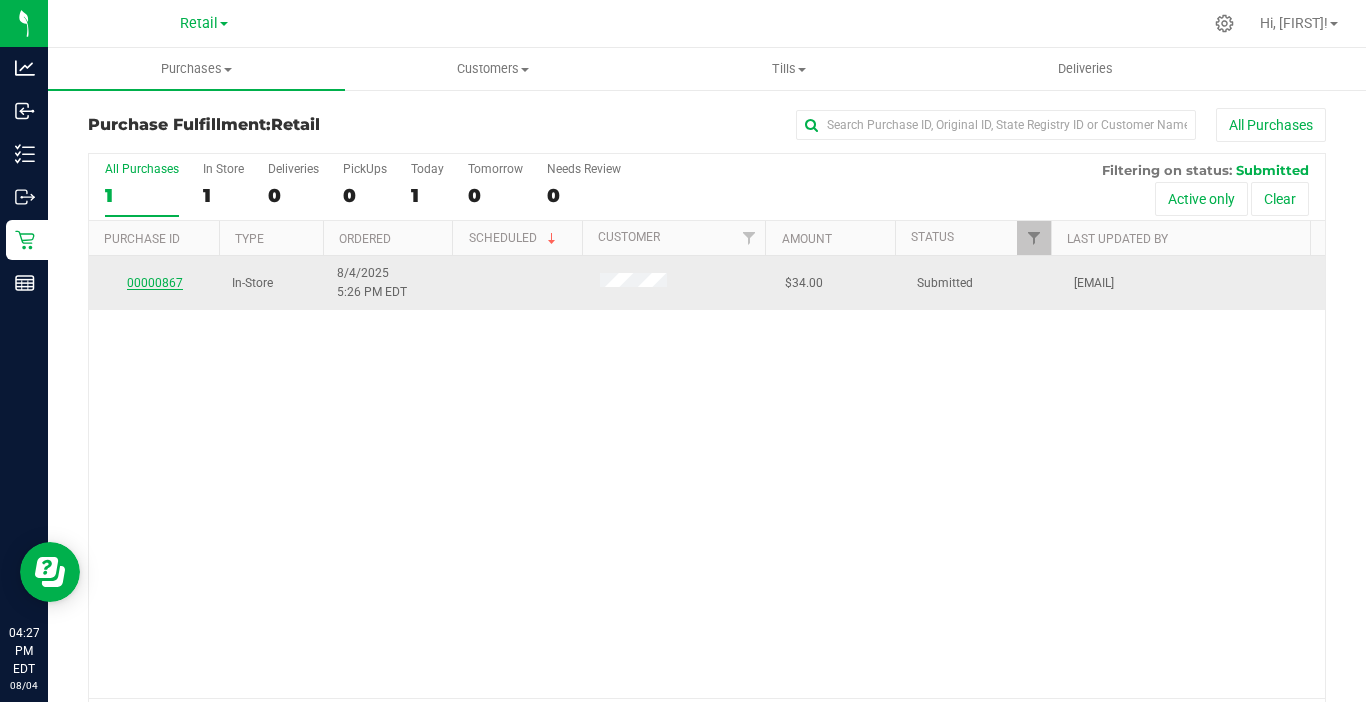 click on "00000867" at bounding box center [155, 283] 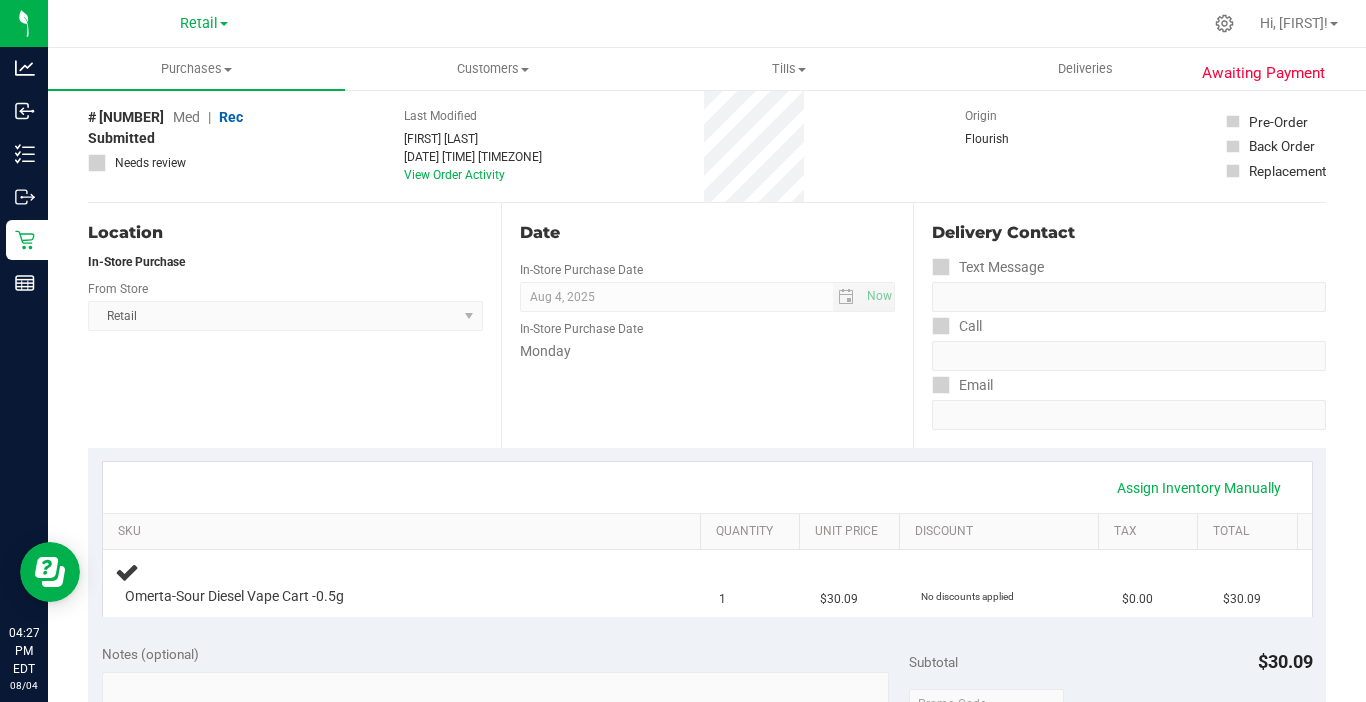 scroll, scrollTop: 200, scrollLeft: 0, axis: vertical 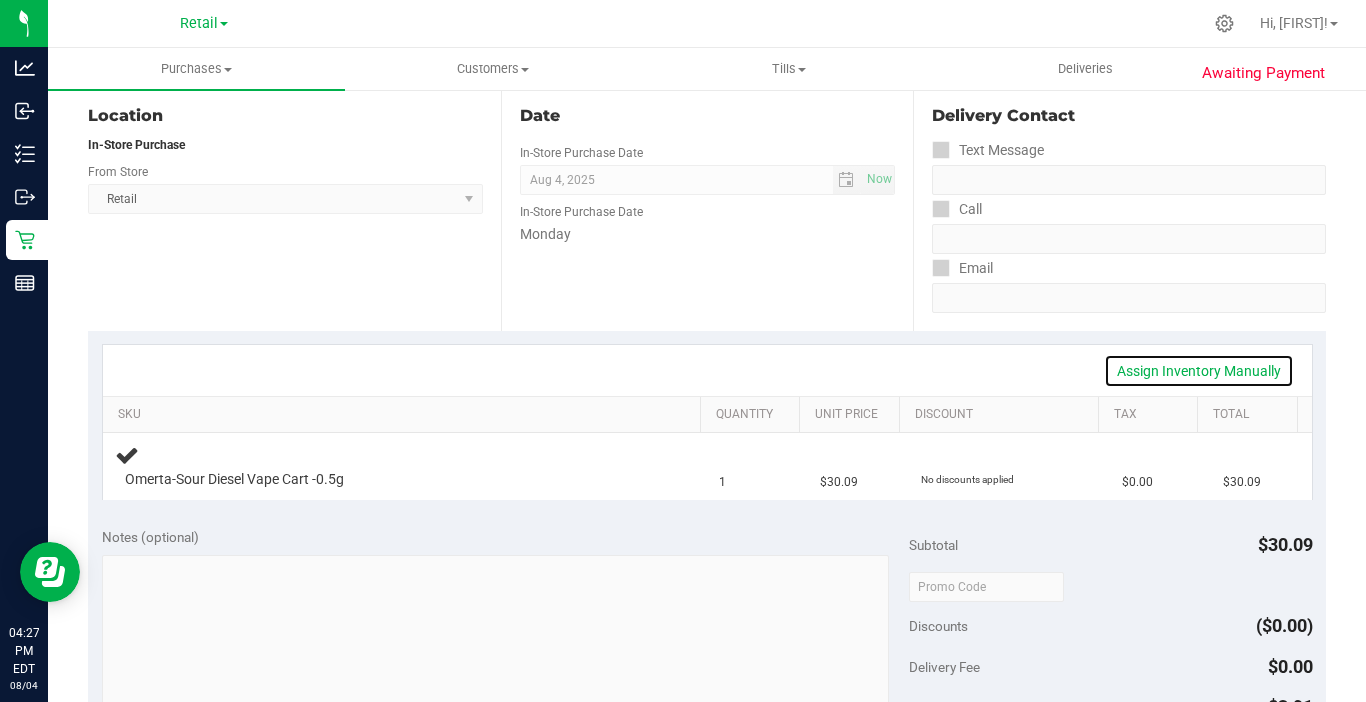 click on "Assign Inventory Manually" at bounding box center (1199, 371) 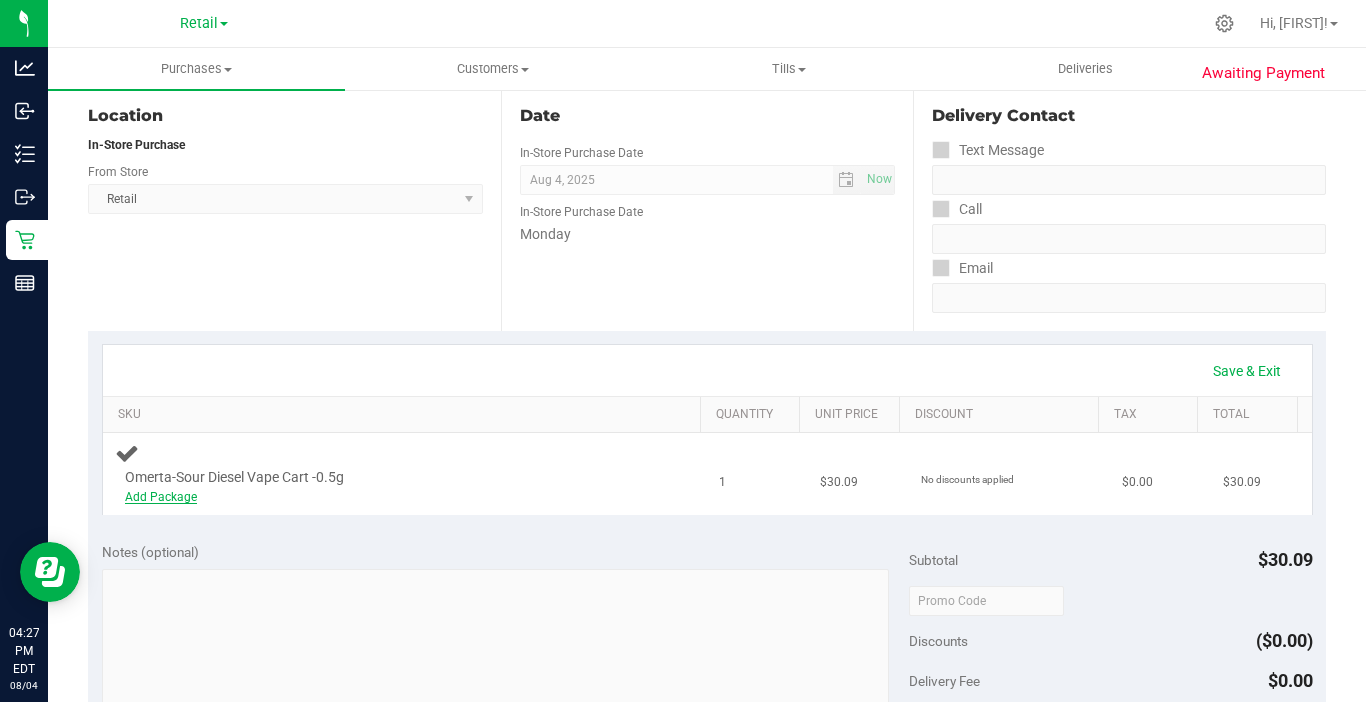 click on "Add Package" at bounding box center (161, 497) 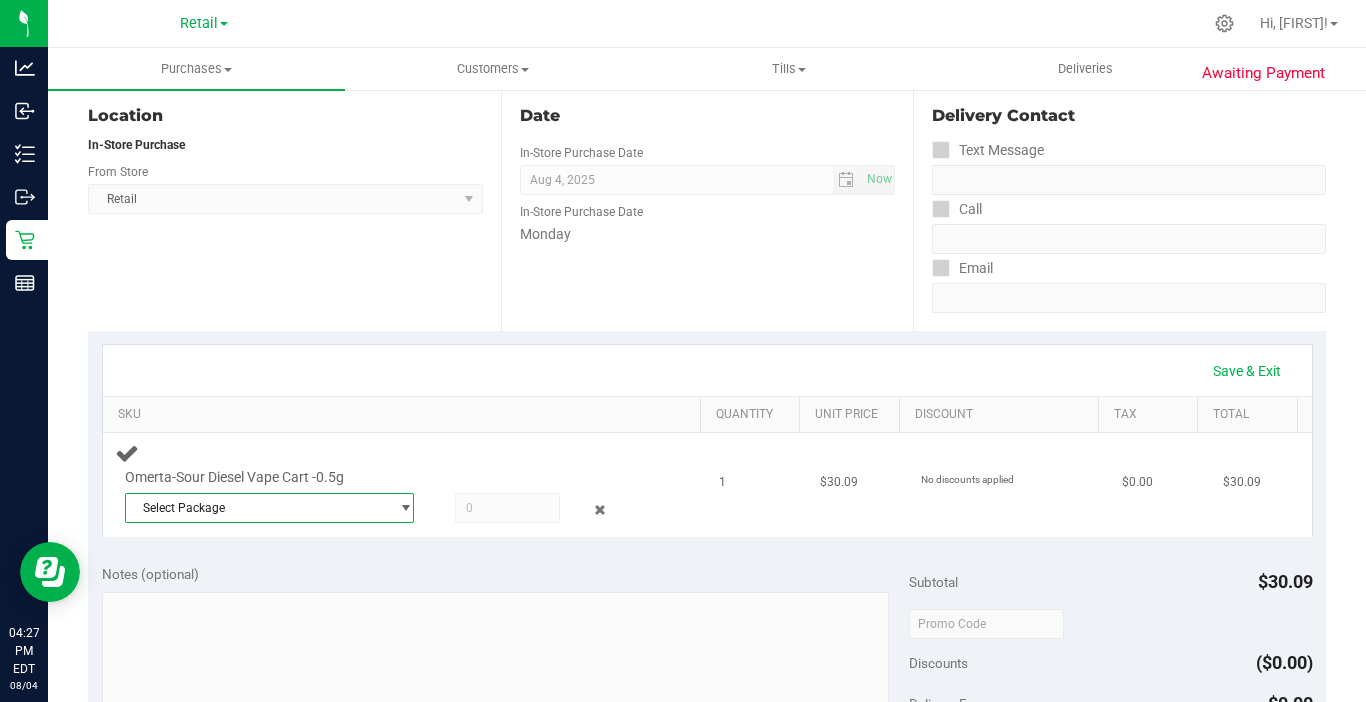 click on "Select Package" at bounding box center [257, 508] 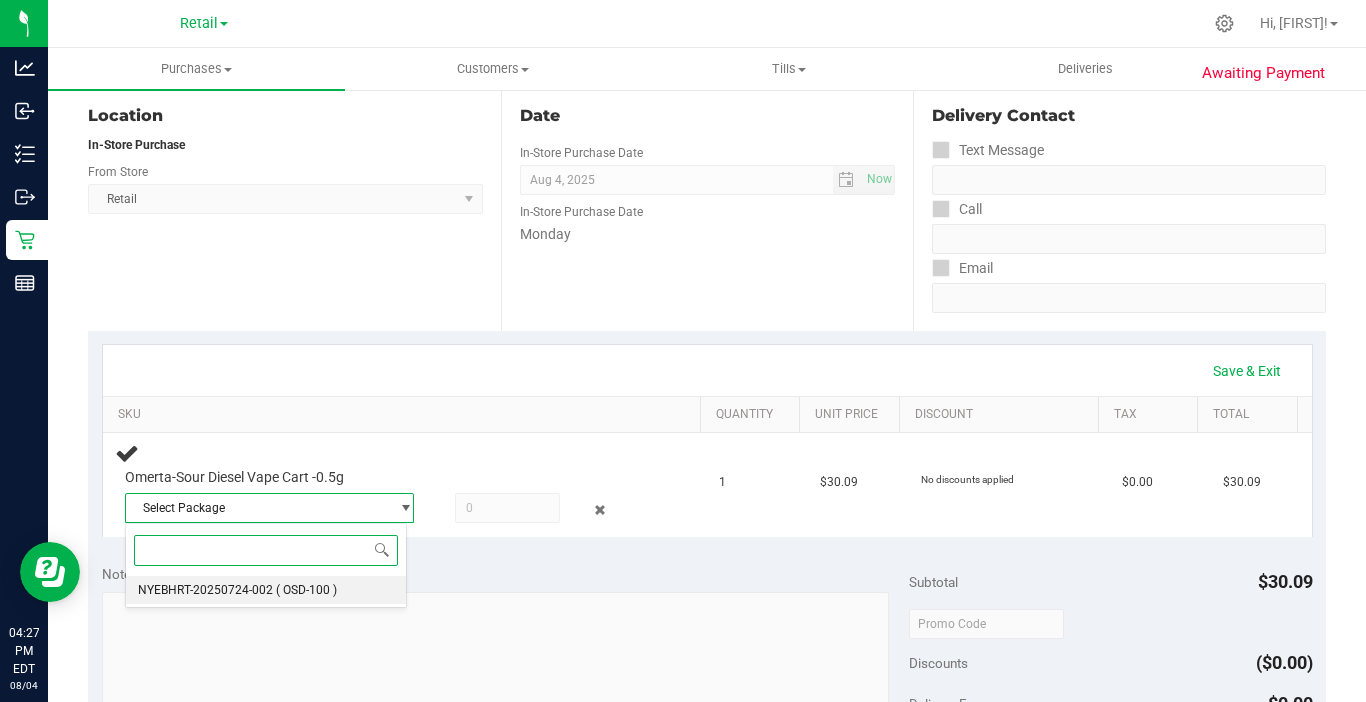 drag, startPoint x: 174, startPoint y: 591, endPoint x: 263, endPoint y: 584, distance: 89.27486 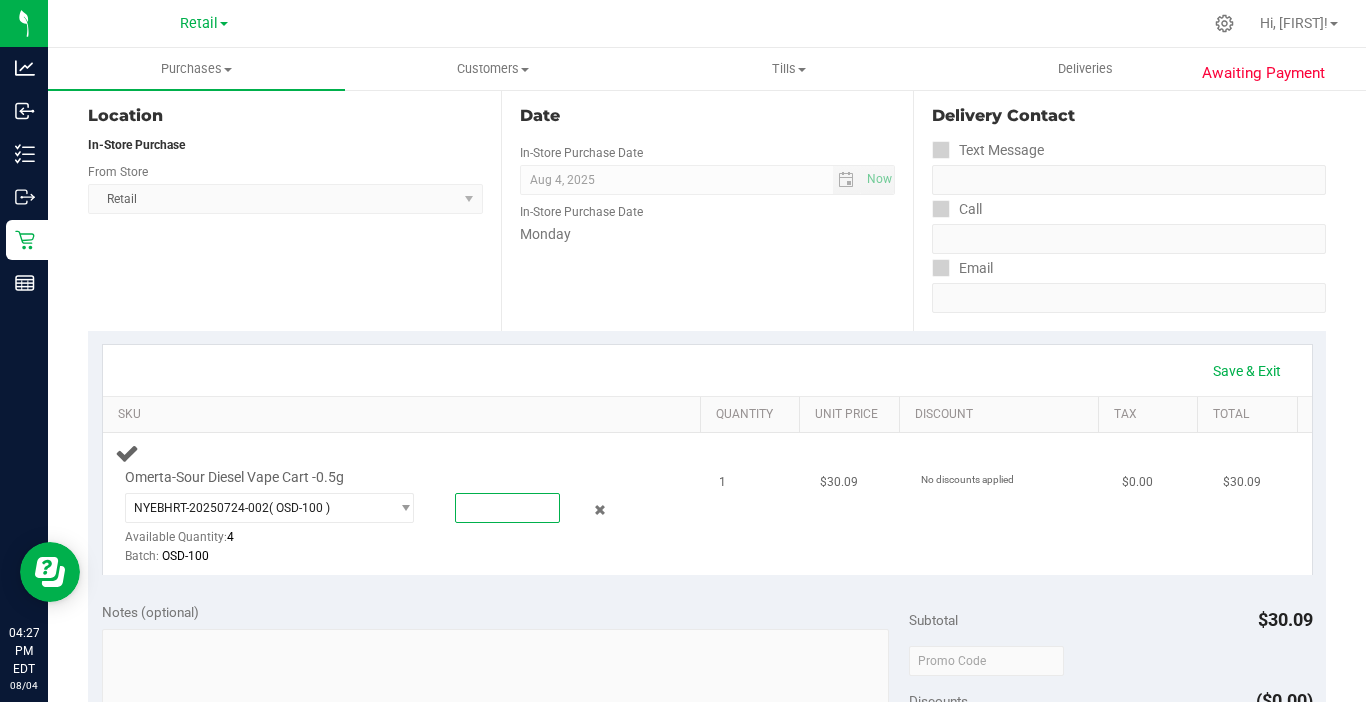 click at bounding box center (507, 508) 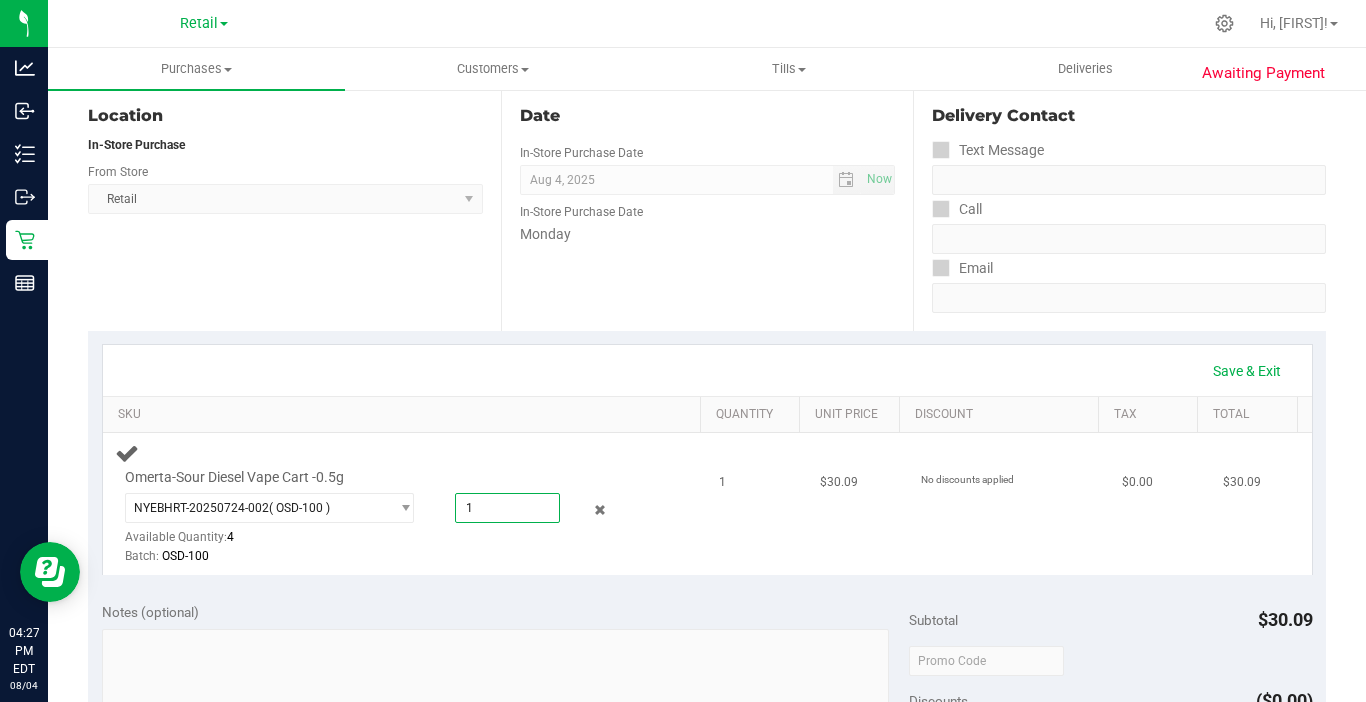type on "1" 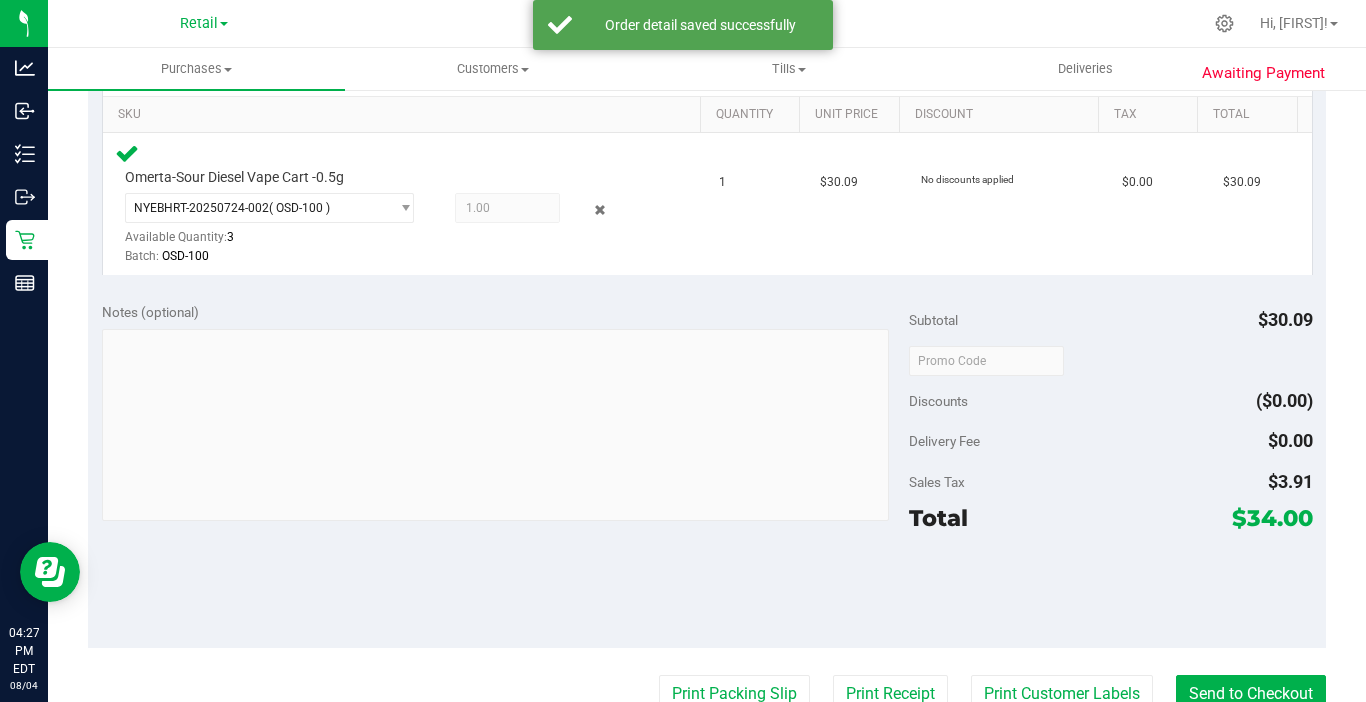 scroll, scrollTop: 700, scrollLeft: 0, axis: vertical 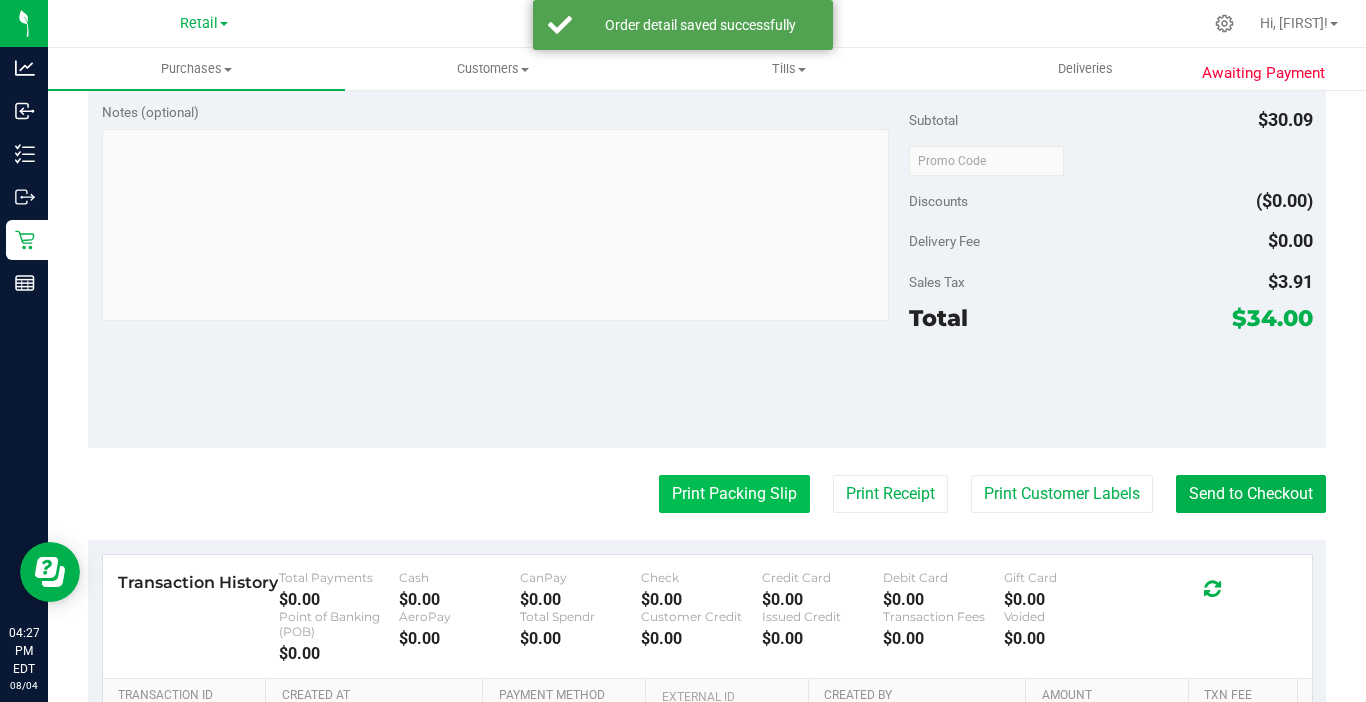 click on "Print Packing Slip" at bounding box center (734, 494) 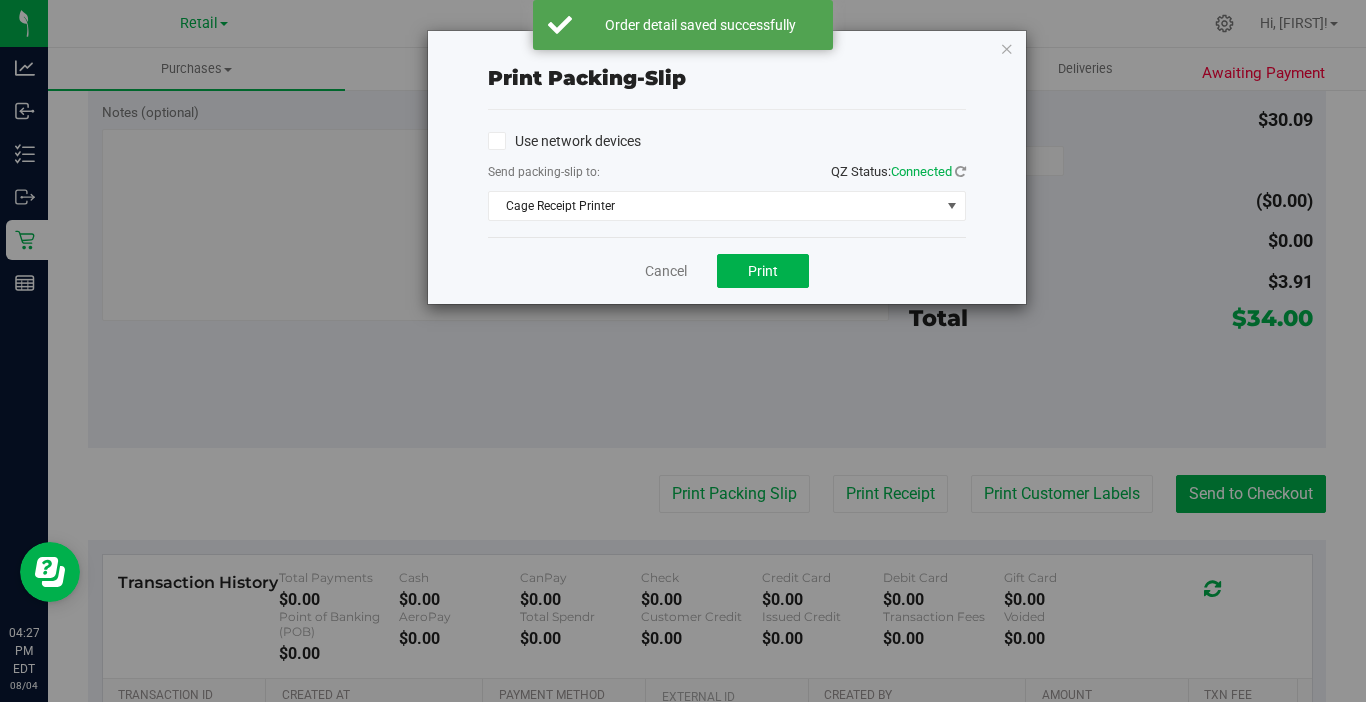 click on "Cancel
Print" at bounding box center (727, 270) 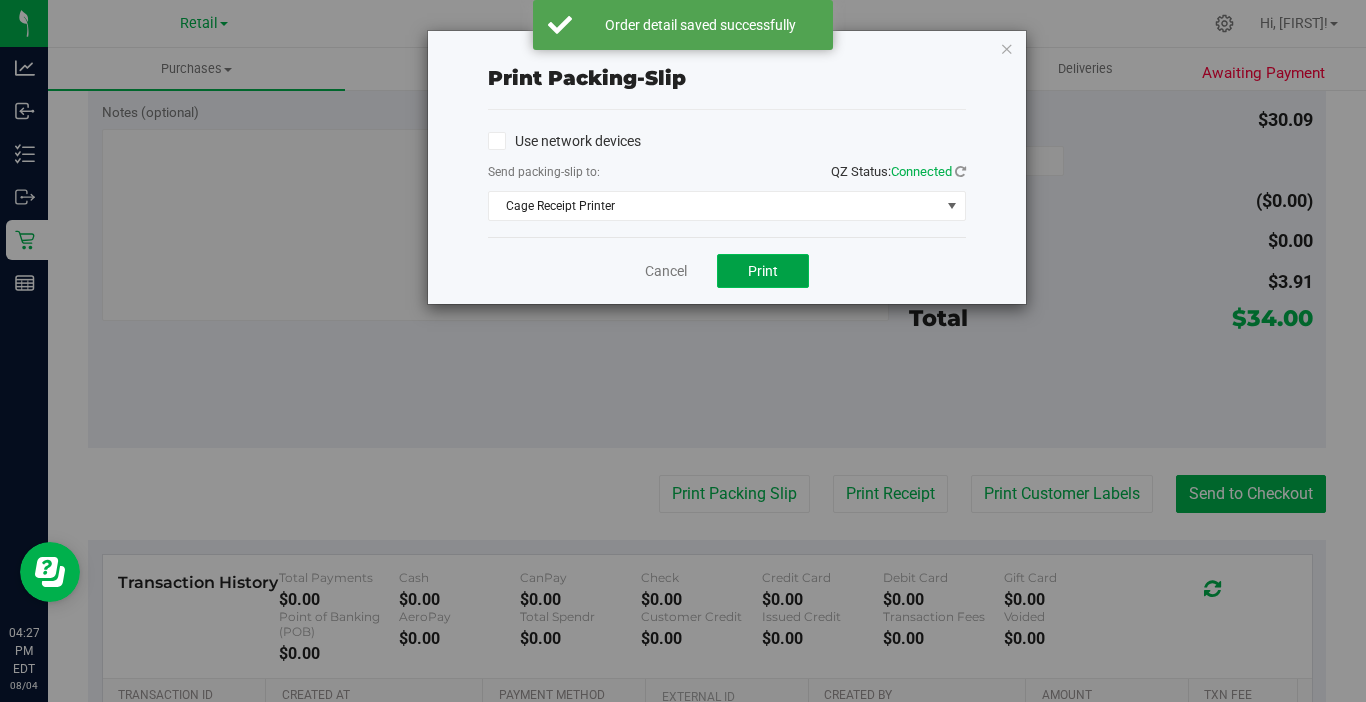 click on "Print" at bounding box center [763, 271] 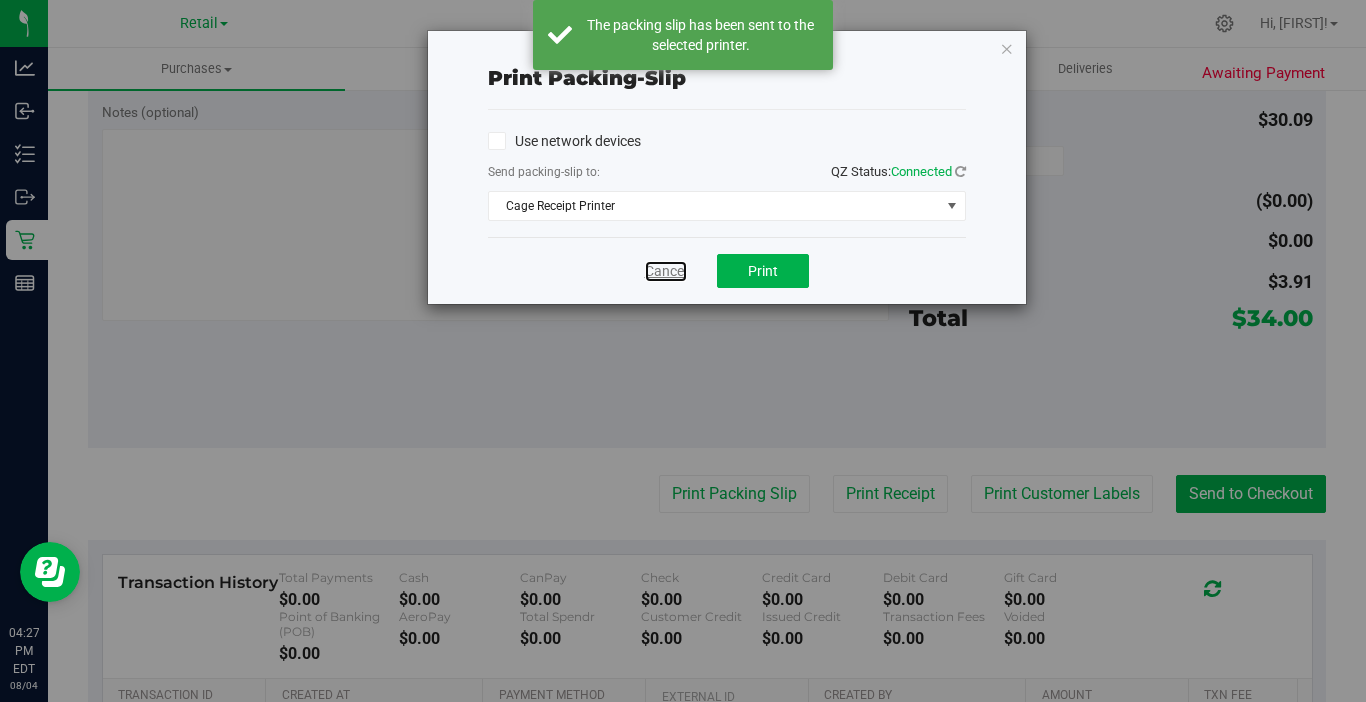 click on "Cancel" at bounding box center (666, 271) 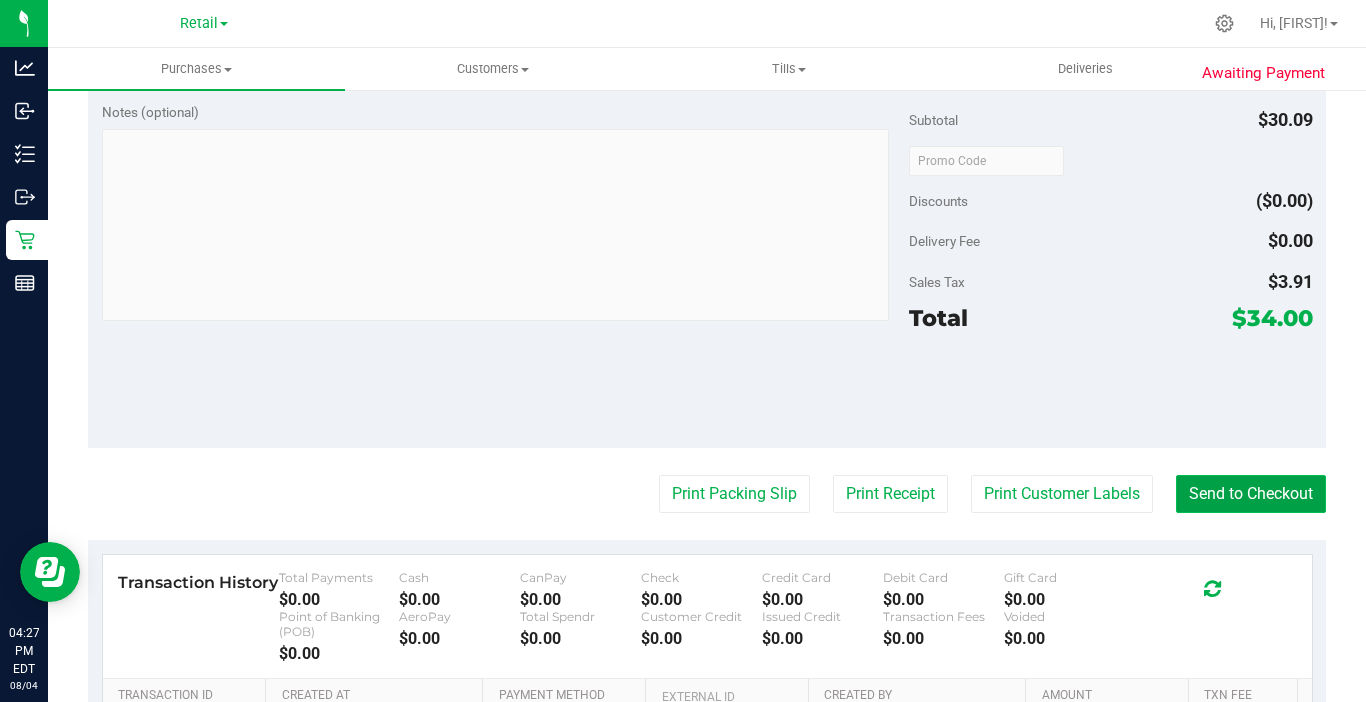 click on "Send to Checkout" at bounding box center (1251, 494) 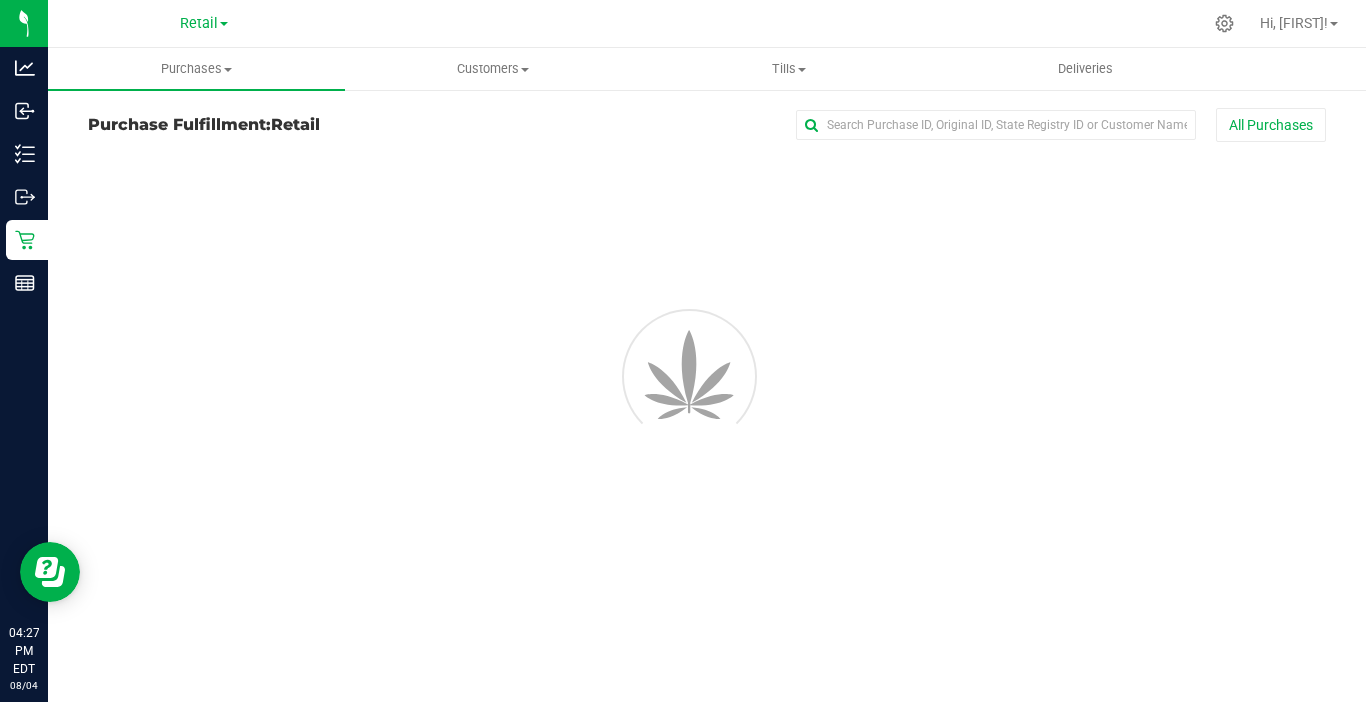 scroll, scrollTop: 0, scrollLeft: 0, axis: both 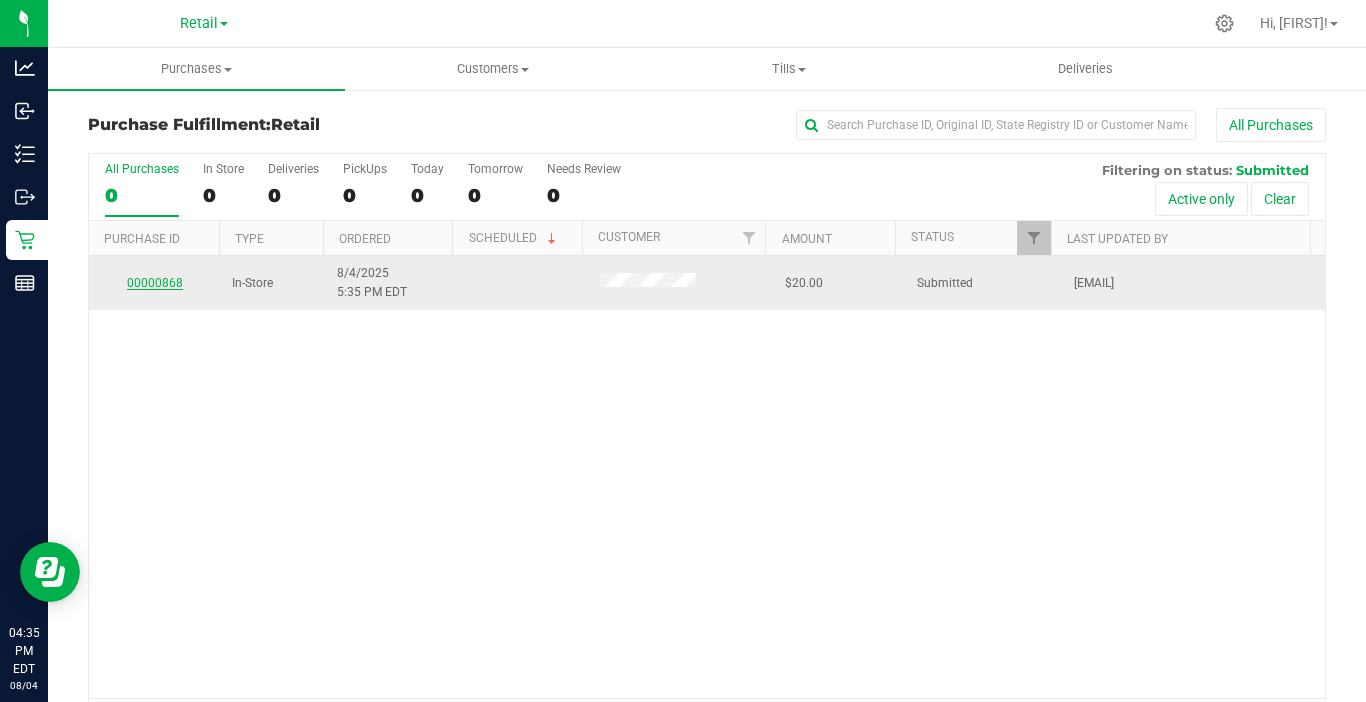 click on "00000868" at bounding box center [155, 283] 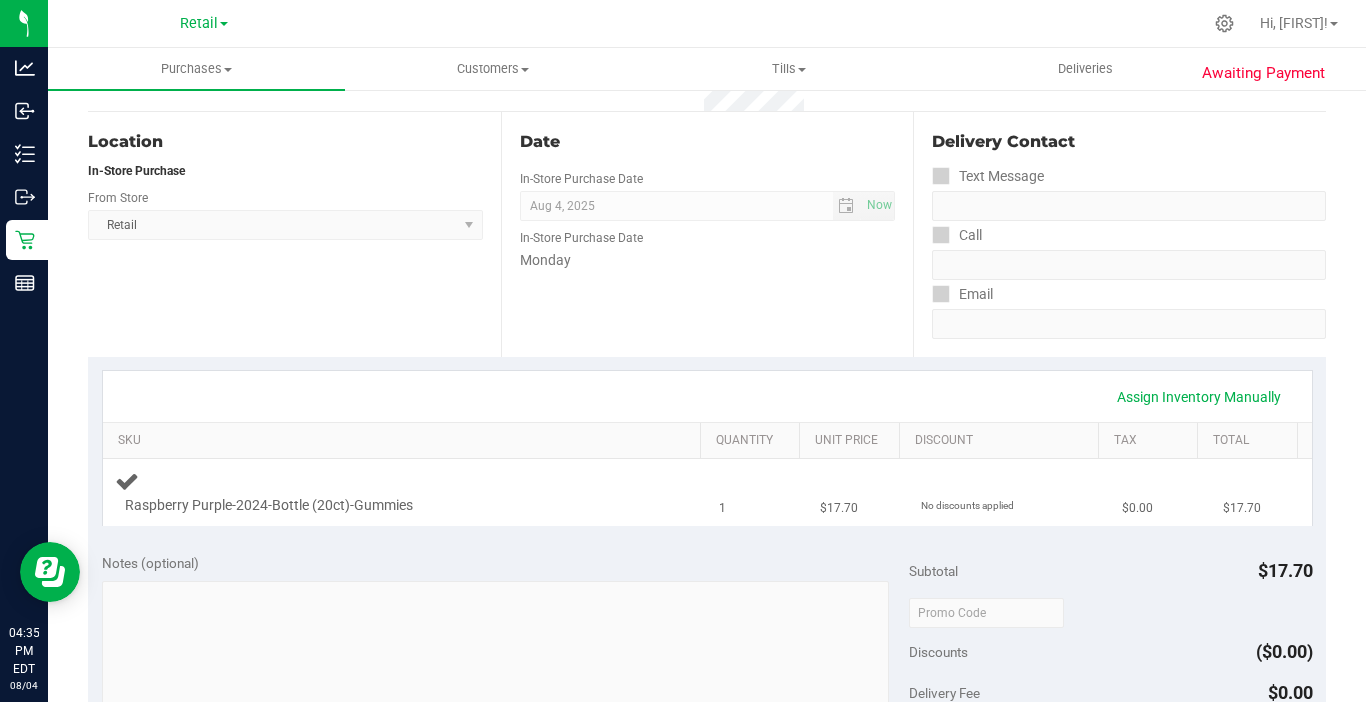 scroll, scrollTop: 200, scrollLeft: 0, axis: vertical 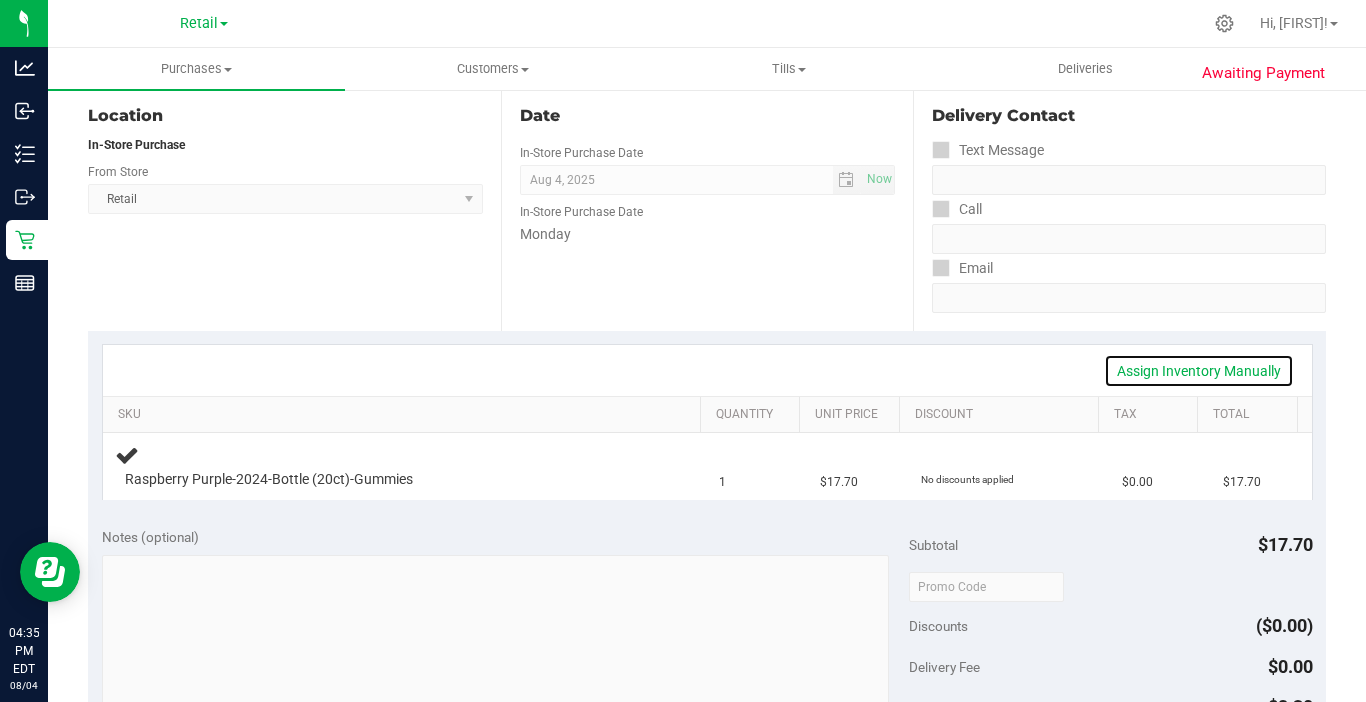 click on "Assign Inventory Manually" at bounding box center (1199, 371) 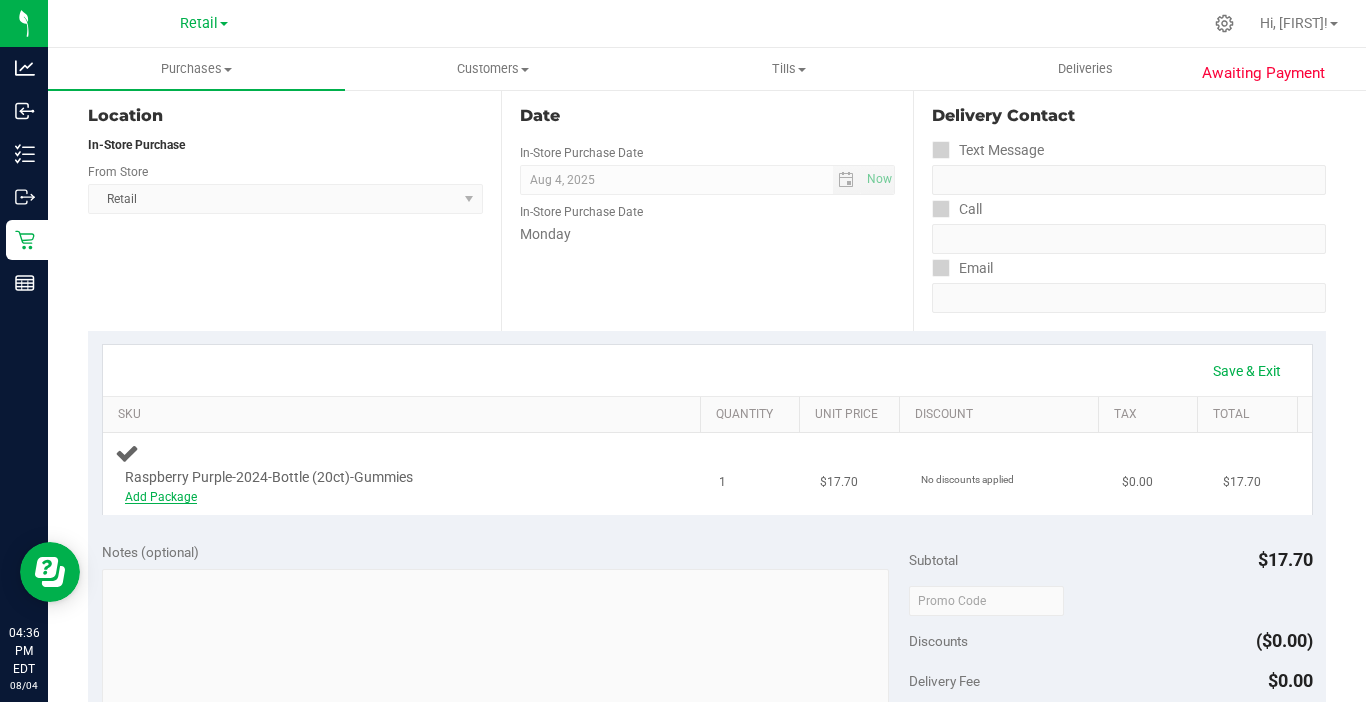 click on "Add Package" at bounding box center [161, 497] 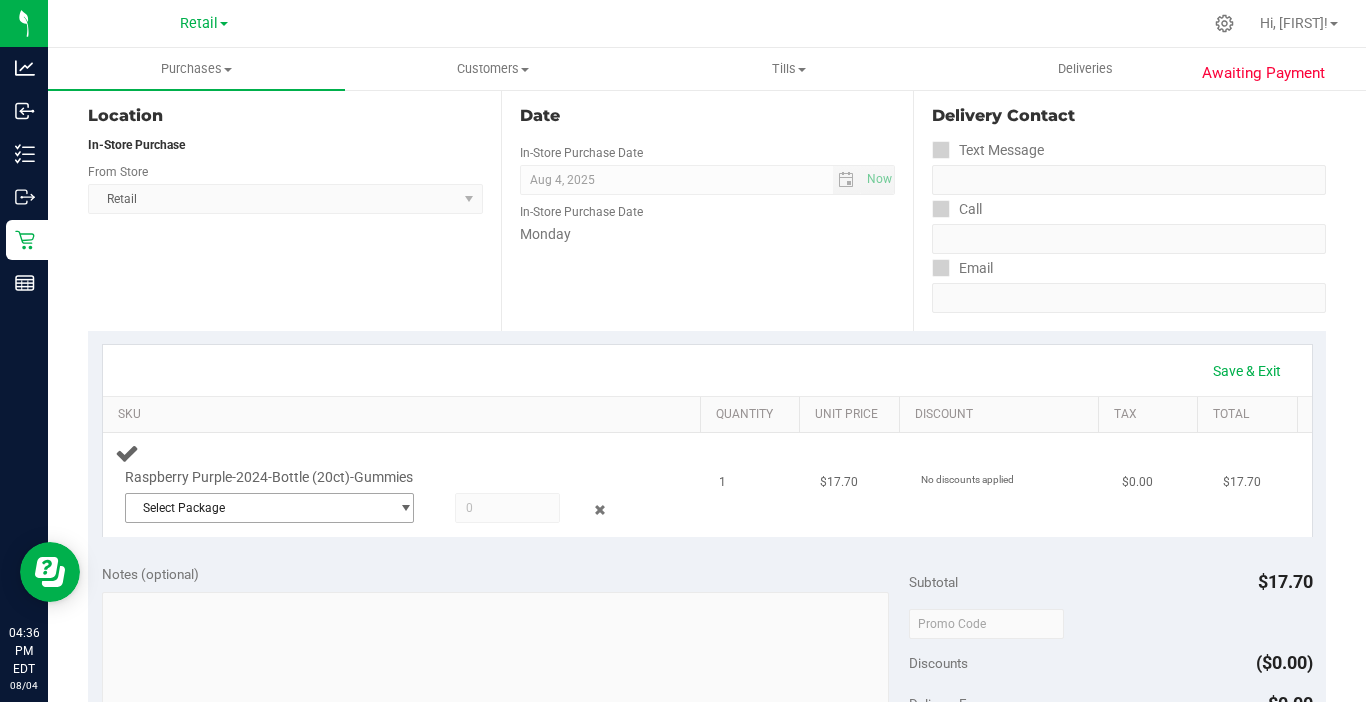click on "Select Package" at bounding box center [257, 508] 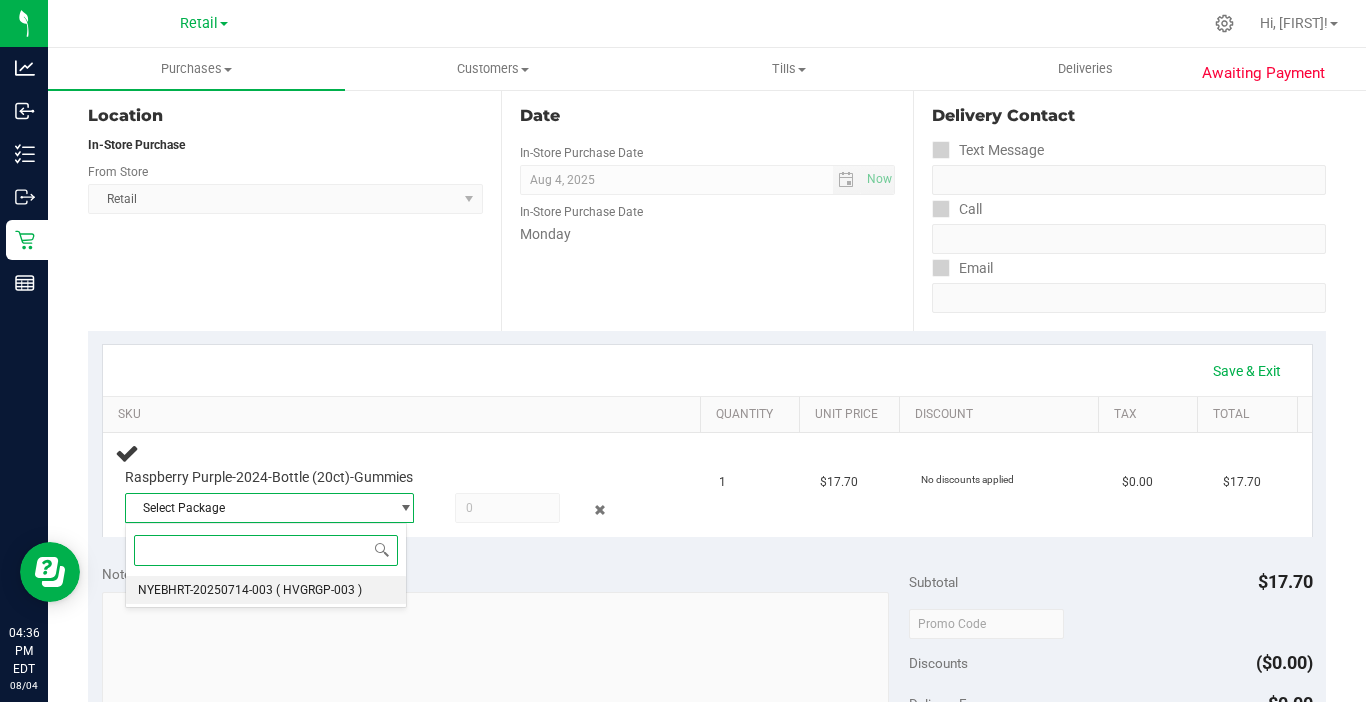 click on "NYEBHRT-20250714-003" at bounding box center [205, 590] 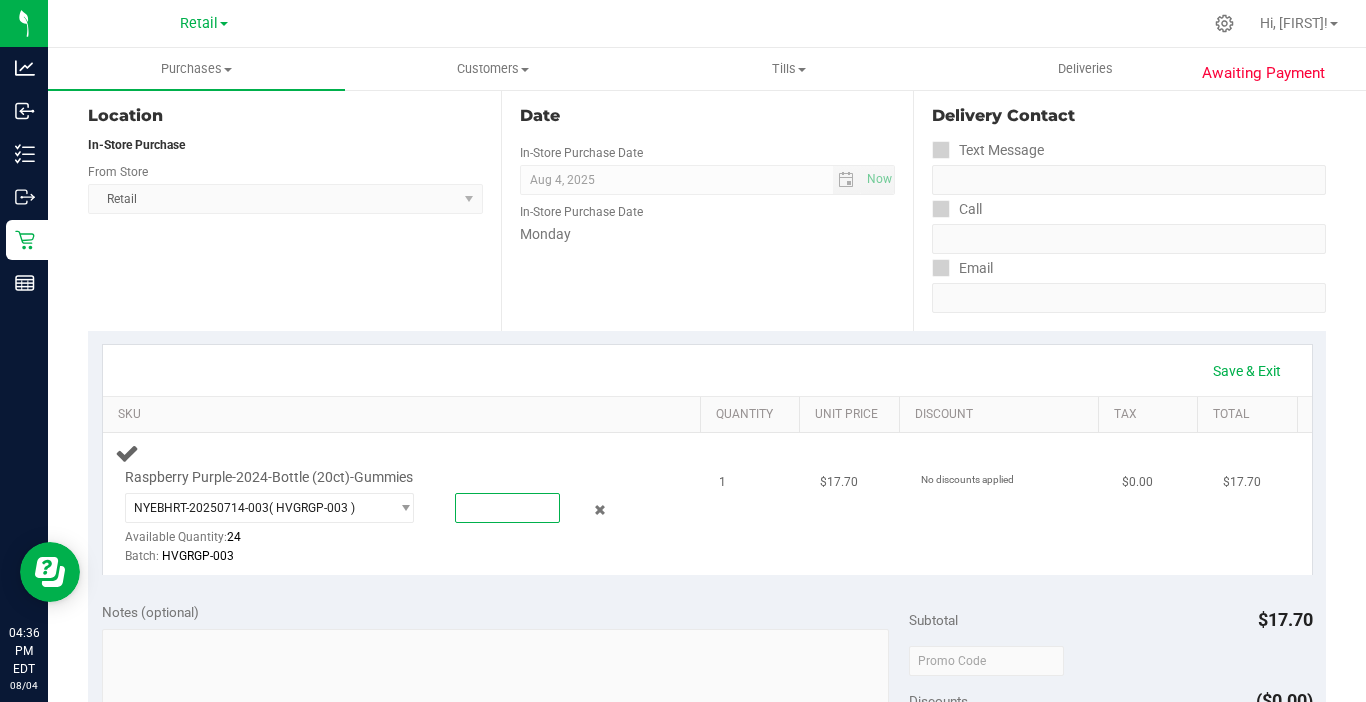 drag, startPoint x: 487, startPoint y: 521, endPoint x: 565, endPoint y: 493, distance: 82.8734 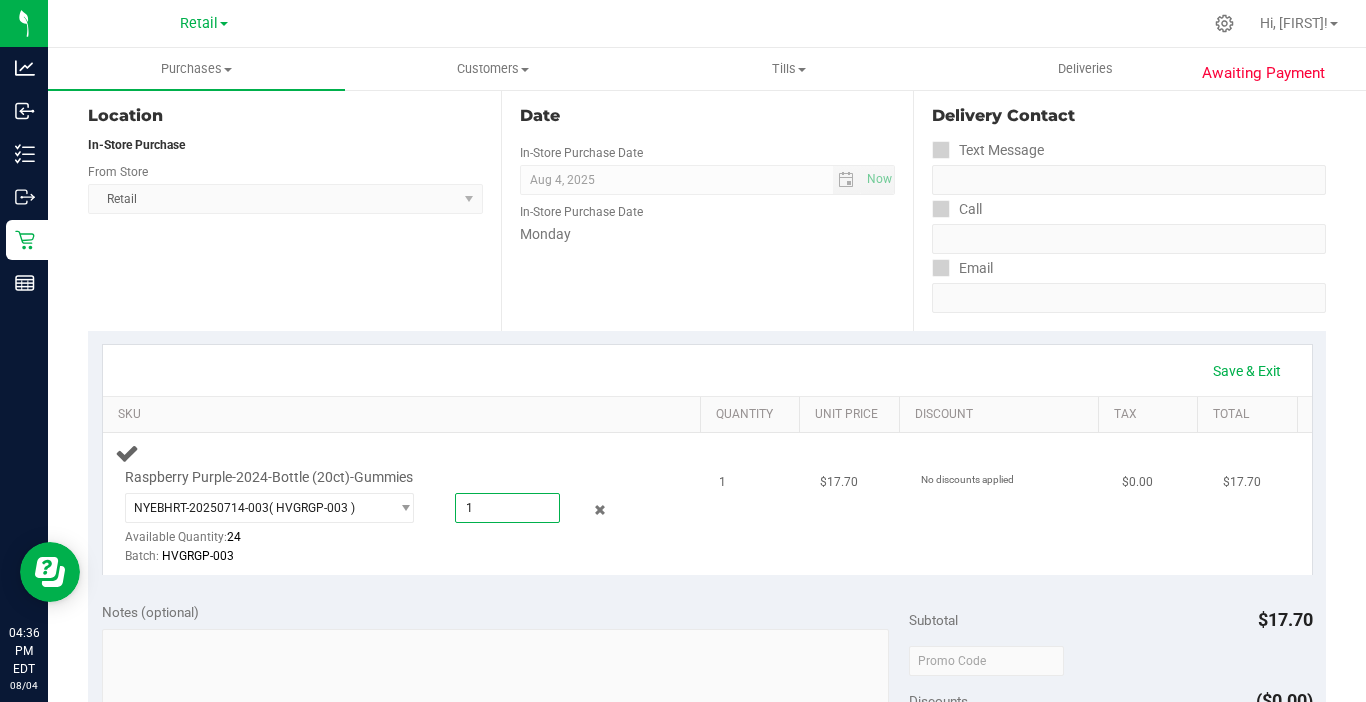 type on "1" 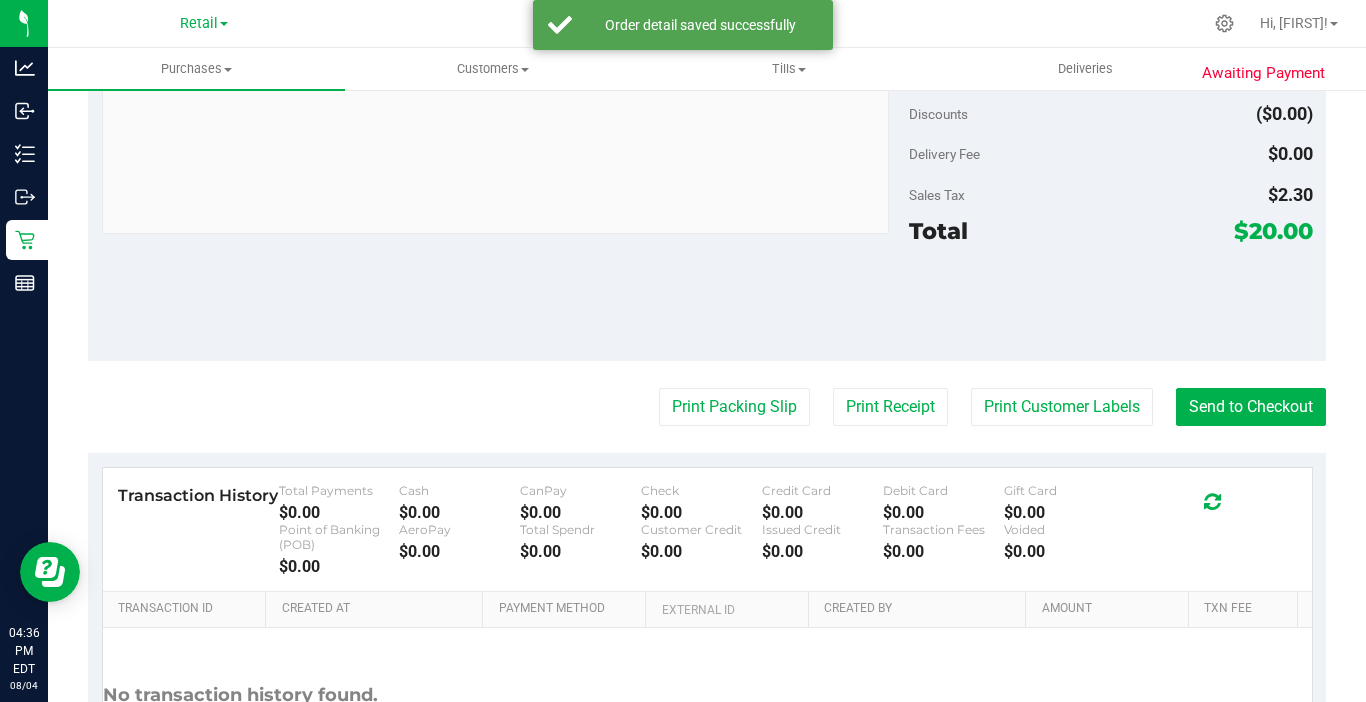 scroll, scrollTop: 800, scrollLeft: 0, axis: vertical 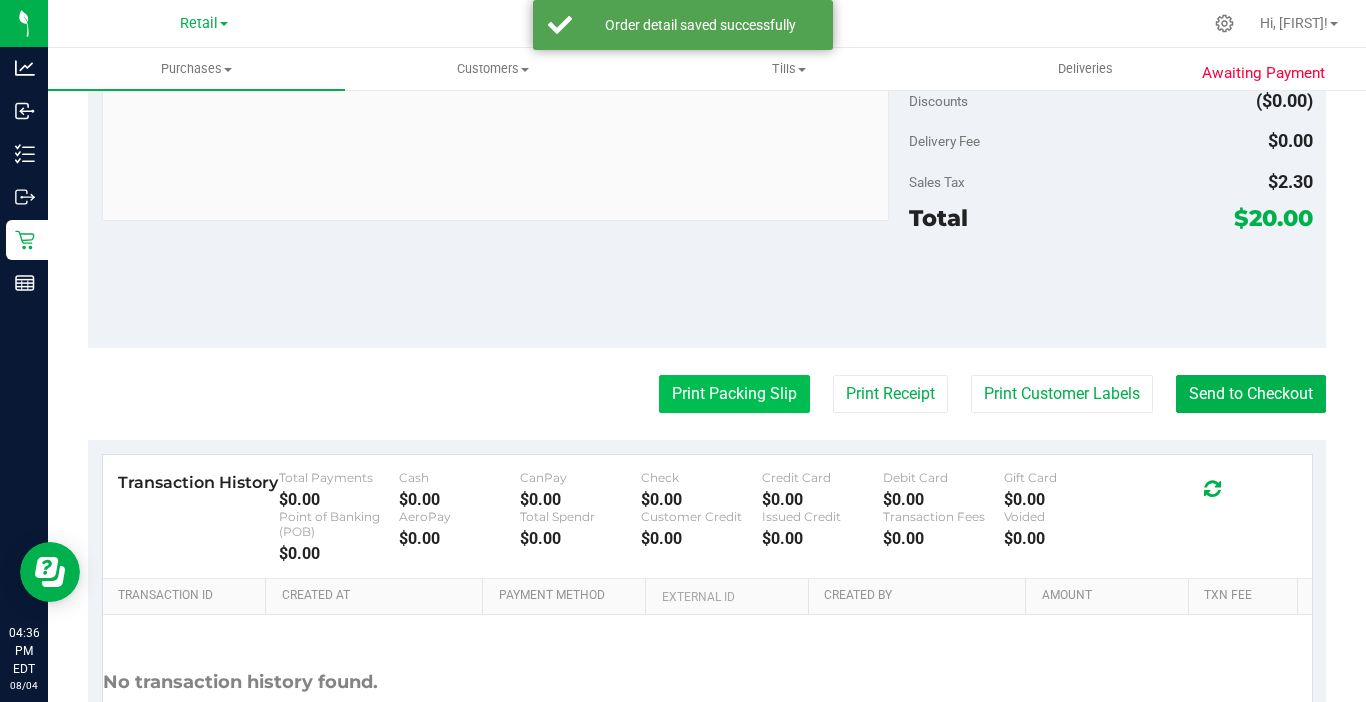 click on "Print Packing Slip" at bounding box center (734, 394) 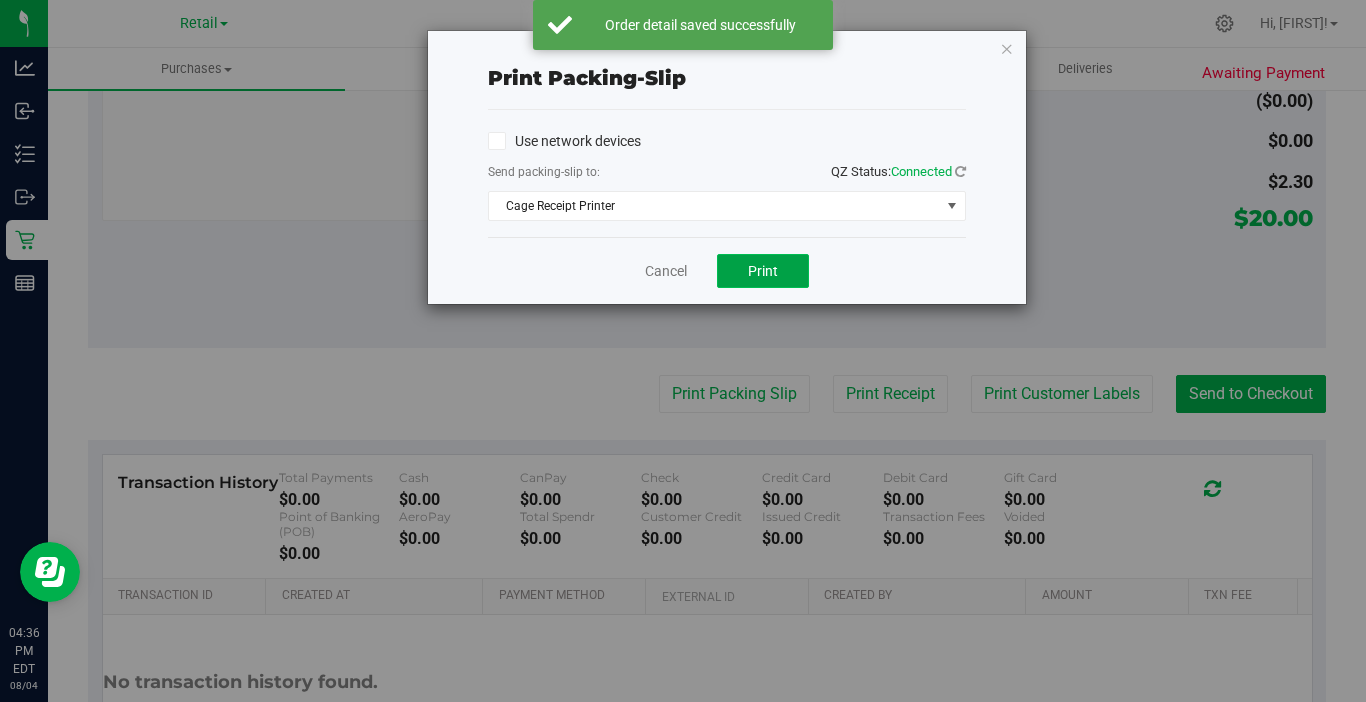 click on "Print" at bounding box center [763, 271] 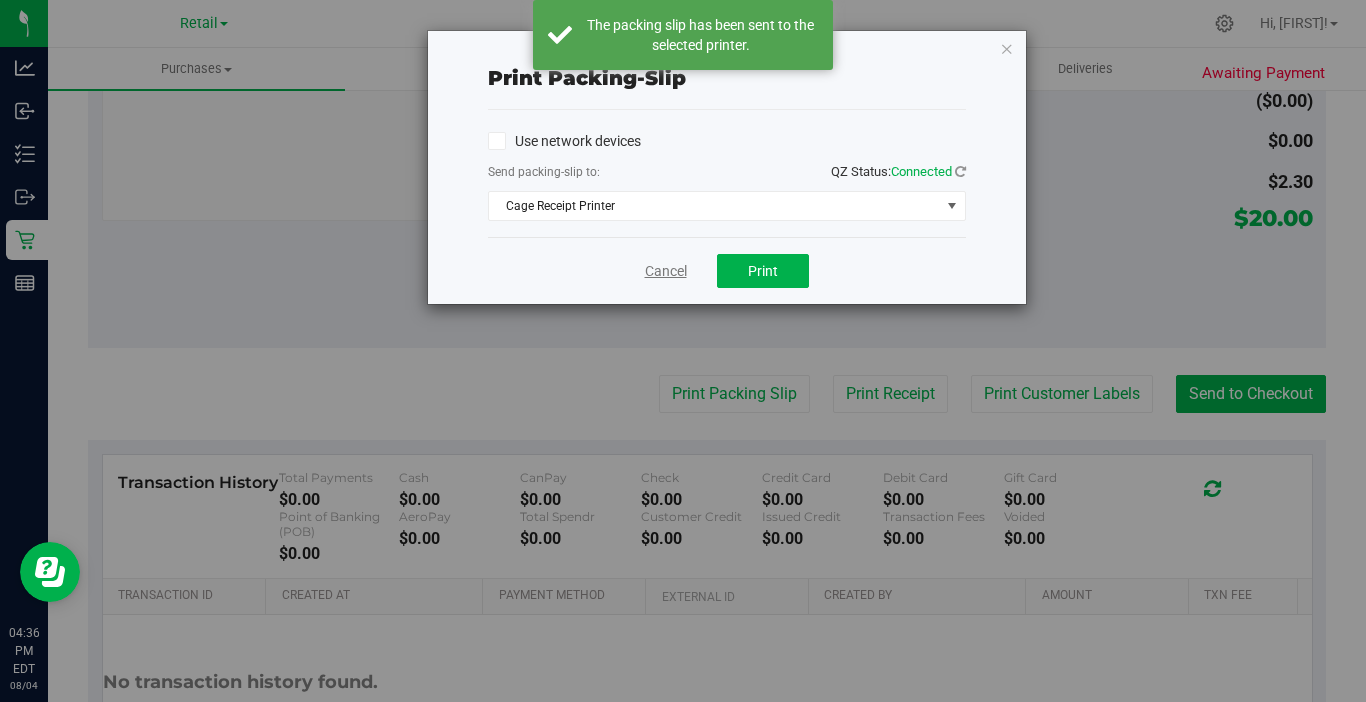 click on "Cancel" at bounding box center (666, 271) 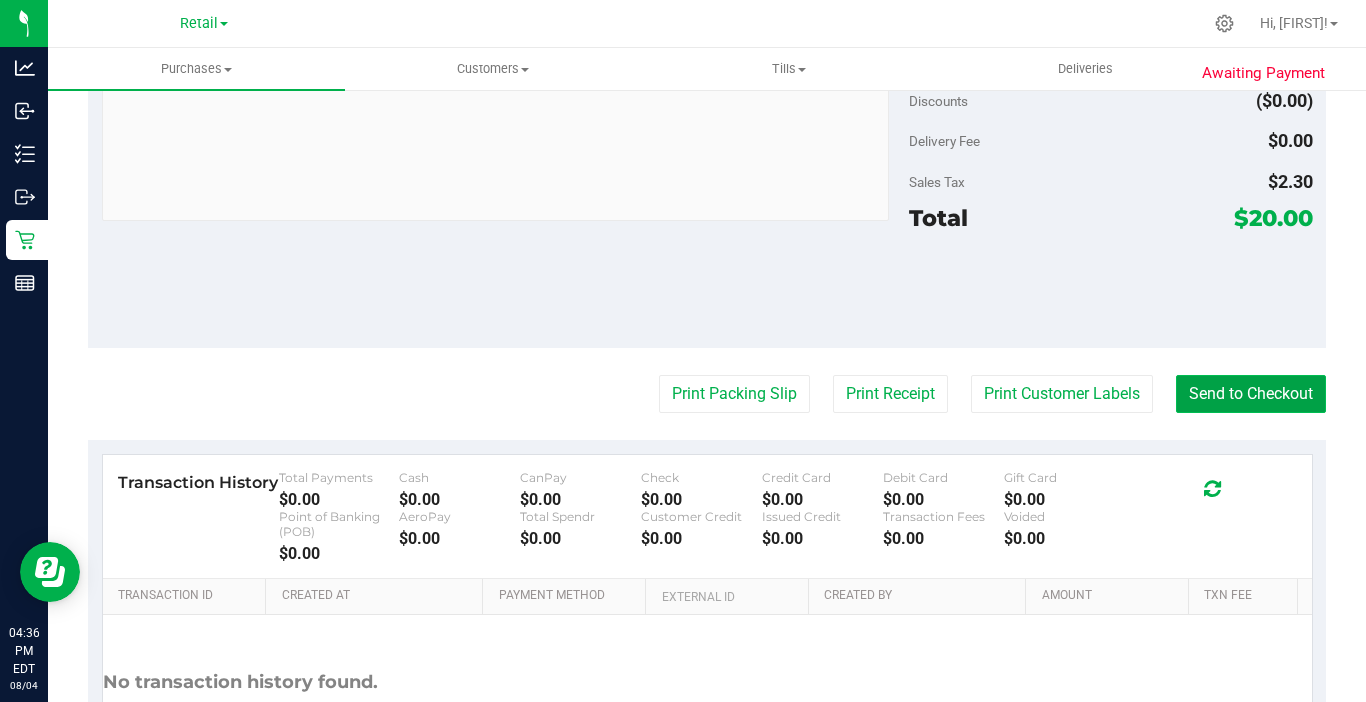 click on "Send to Checkout" at bounding box center [1251, 394] 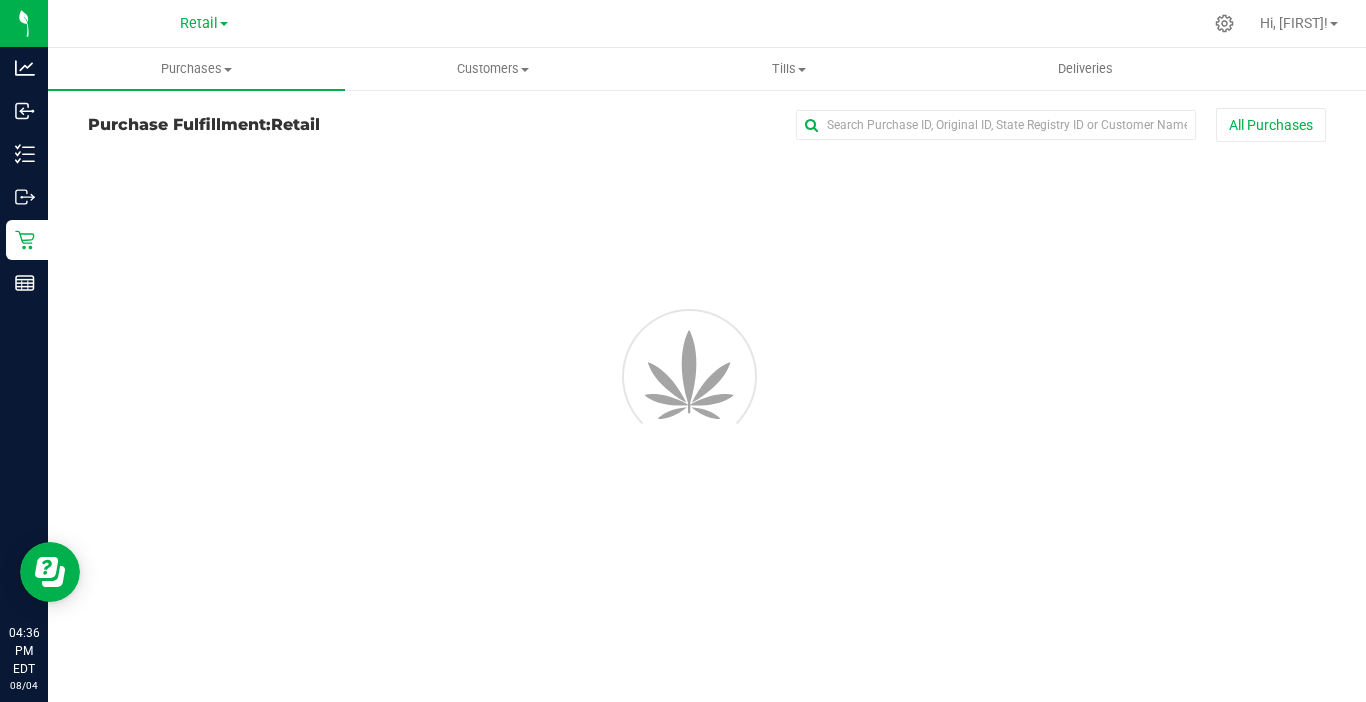scroll, scrollTop: 0, scrollLeft: 0, axis: both 